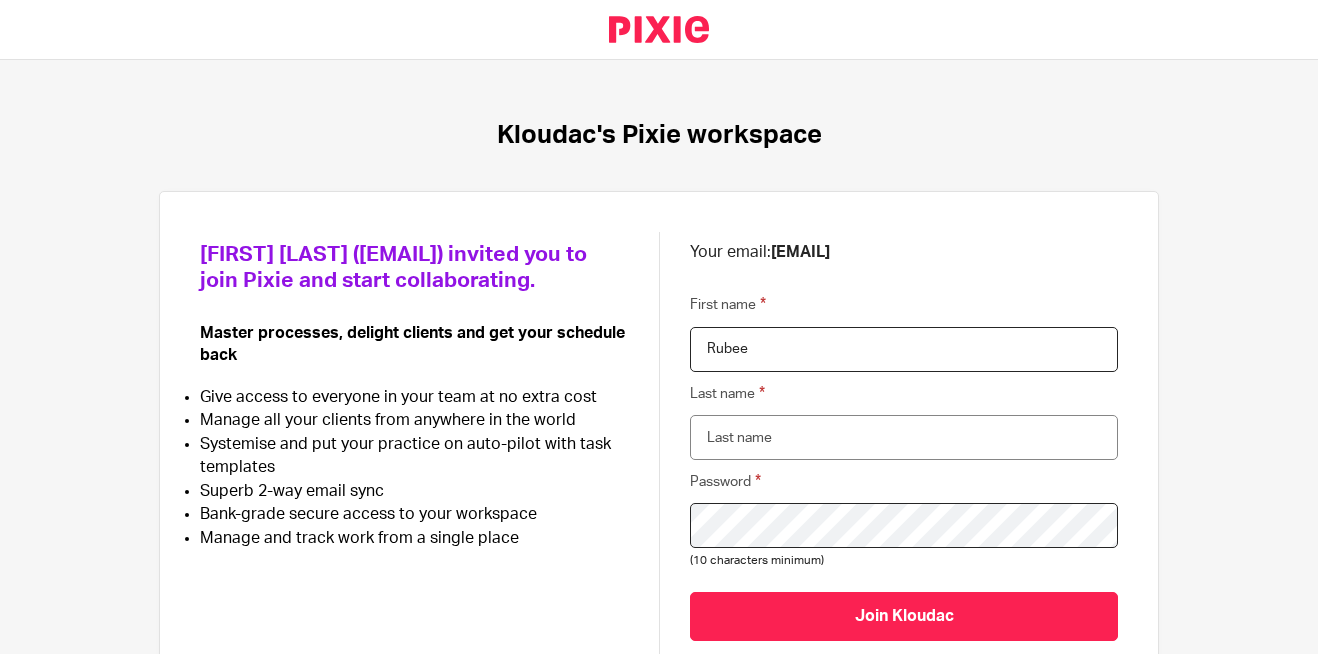 scroll, scrollTop: 0, scrollLeft: 0, axis: both 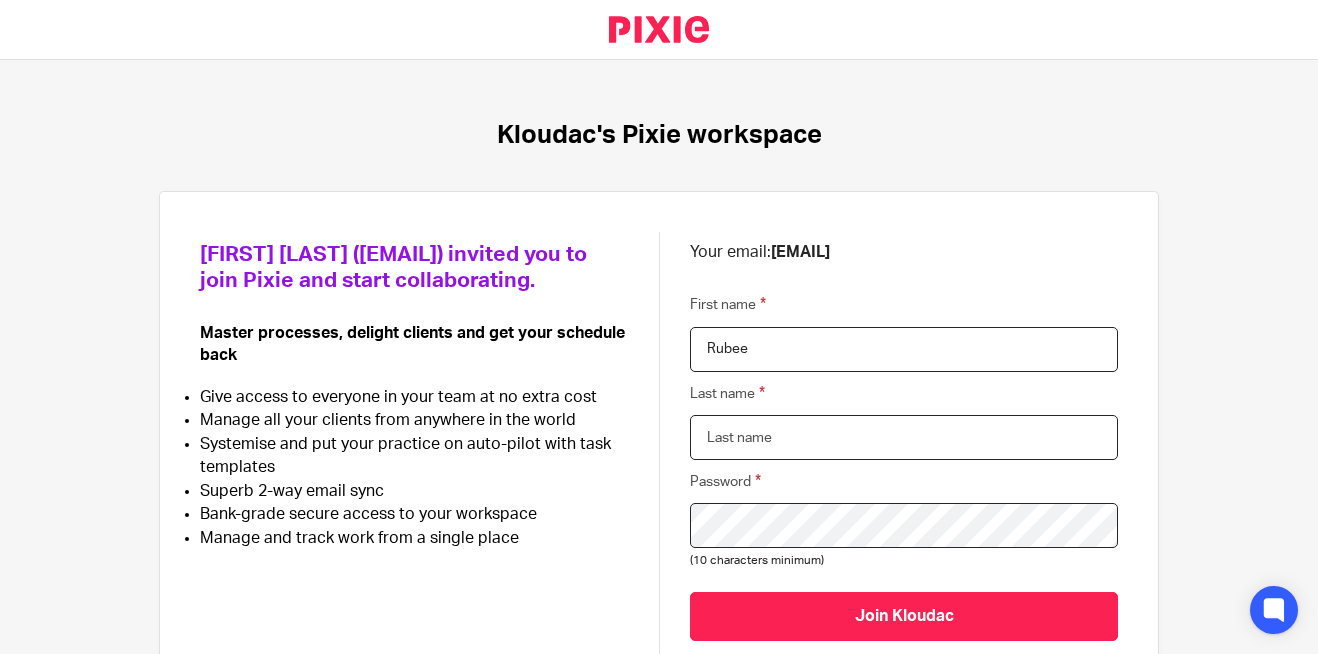 click on "Last name" at bounding box center (904, 437) 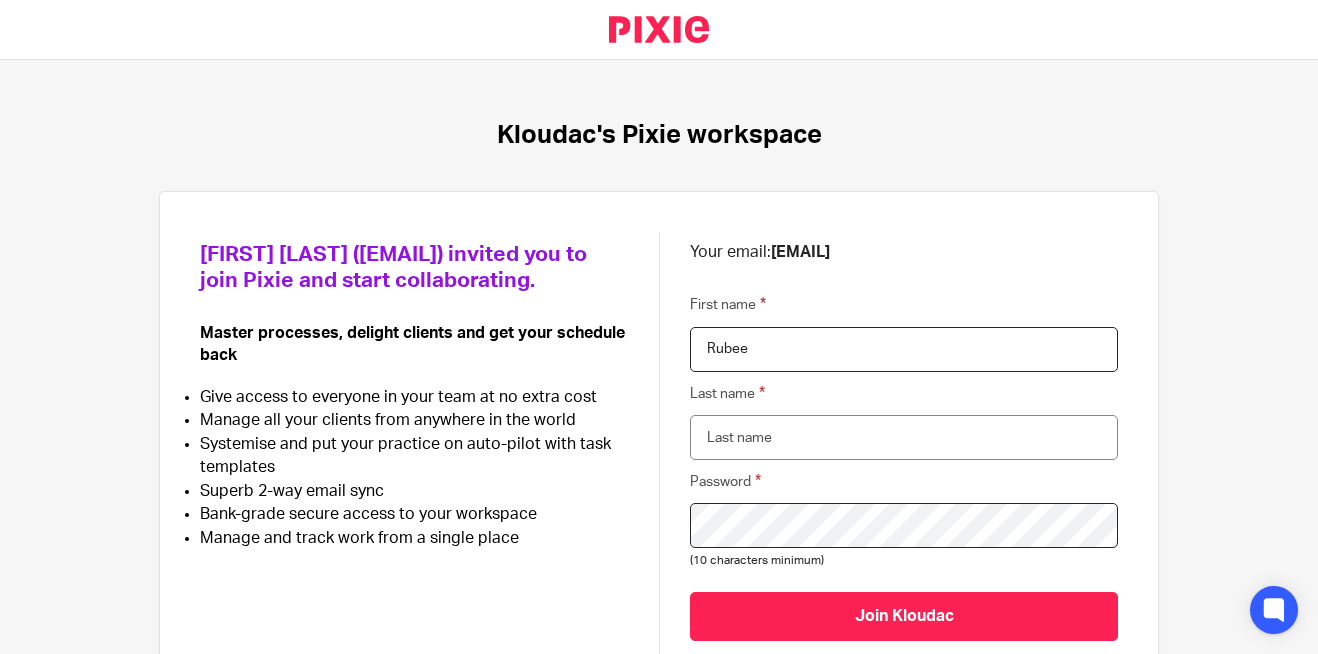 click on "[FIRST] [LAST] ([EMAIL]) invited you to join Pixie and start collaborating.
Master processes, delight clients and get your schedule back Give access to everyone in your team at no extra cost Manage all your clients from anywhere in the world   Systemise and put your practice on auto-pilot with task templates Superb 2-way email sync Bank-grade secure access to your workspace Manage and track work from a single place" at bounding box center [429, 391] 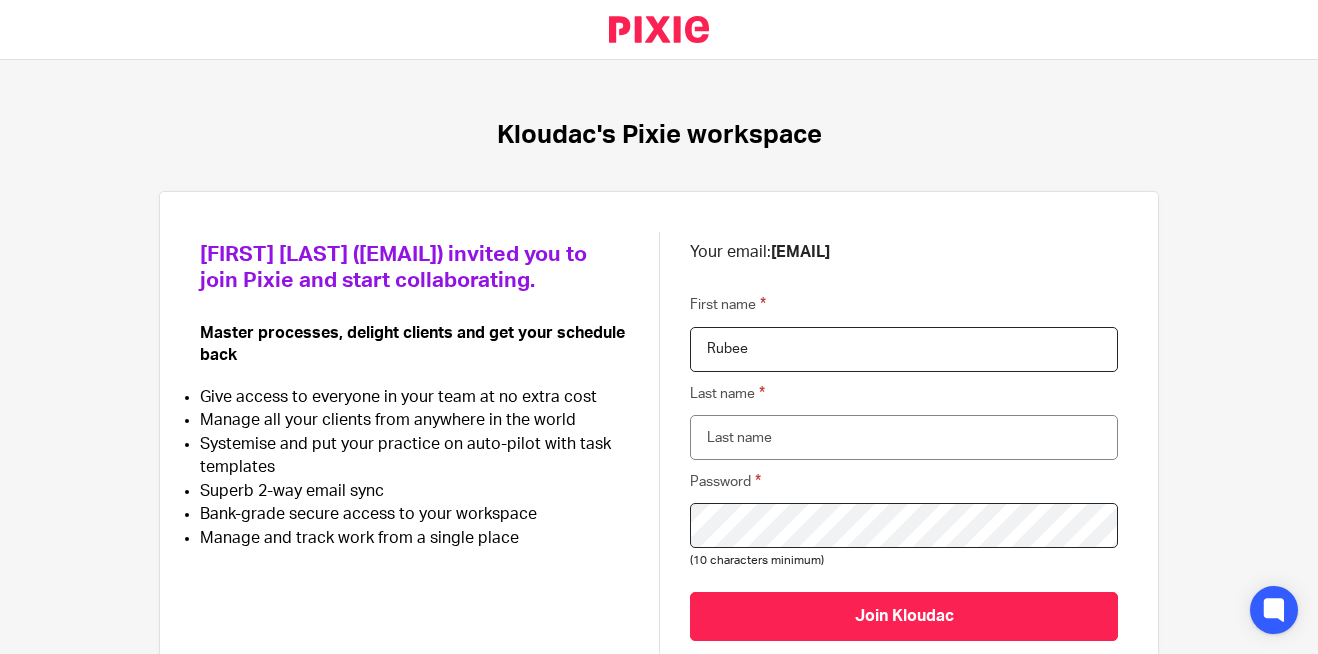 type on "Rubeenthiny" 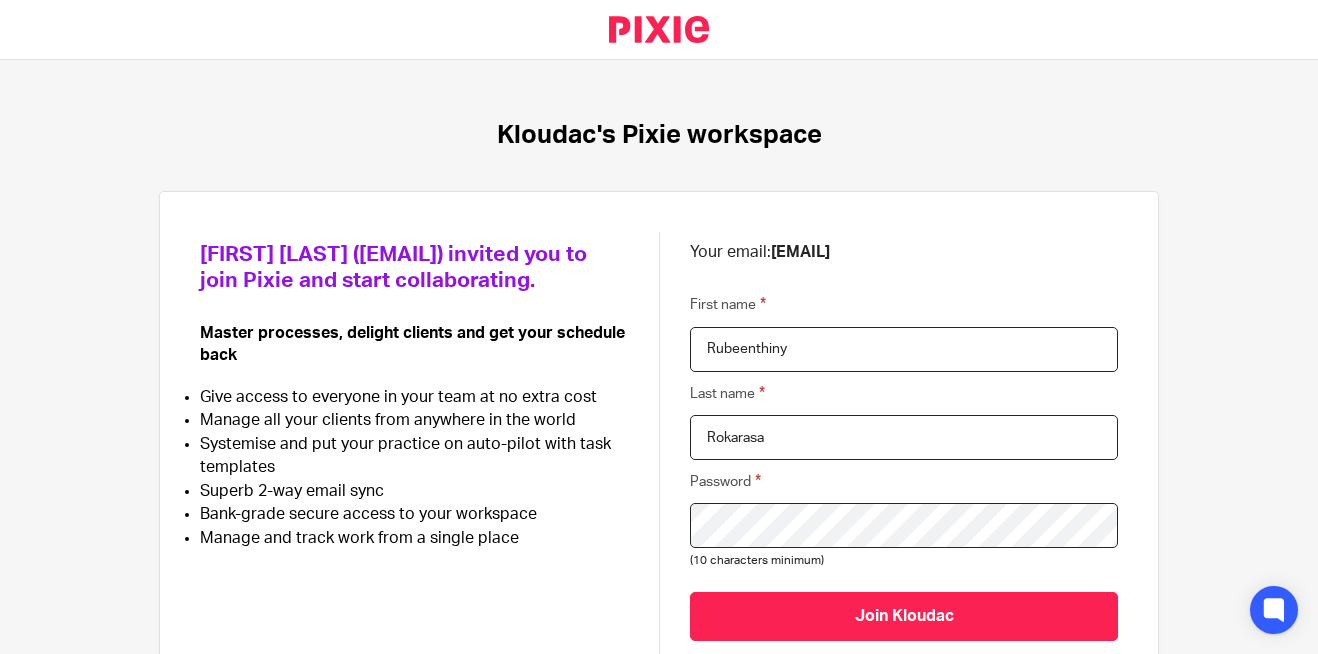 click on "Rokarasa" at bounding box center [904, 437] 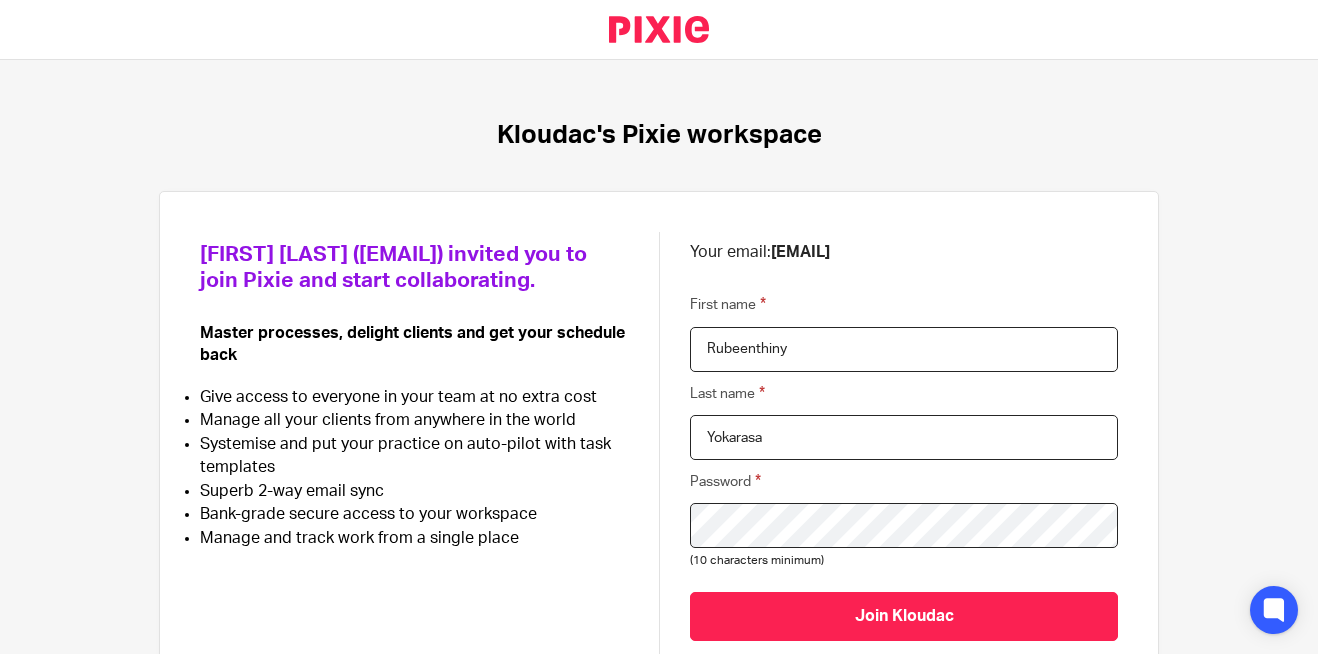 type on "Yokarasa" 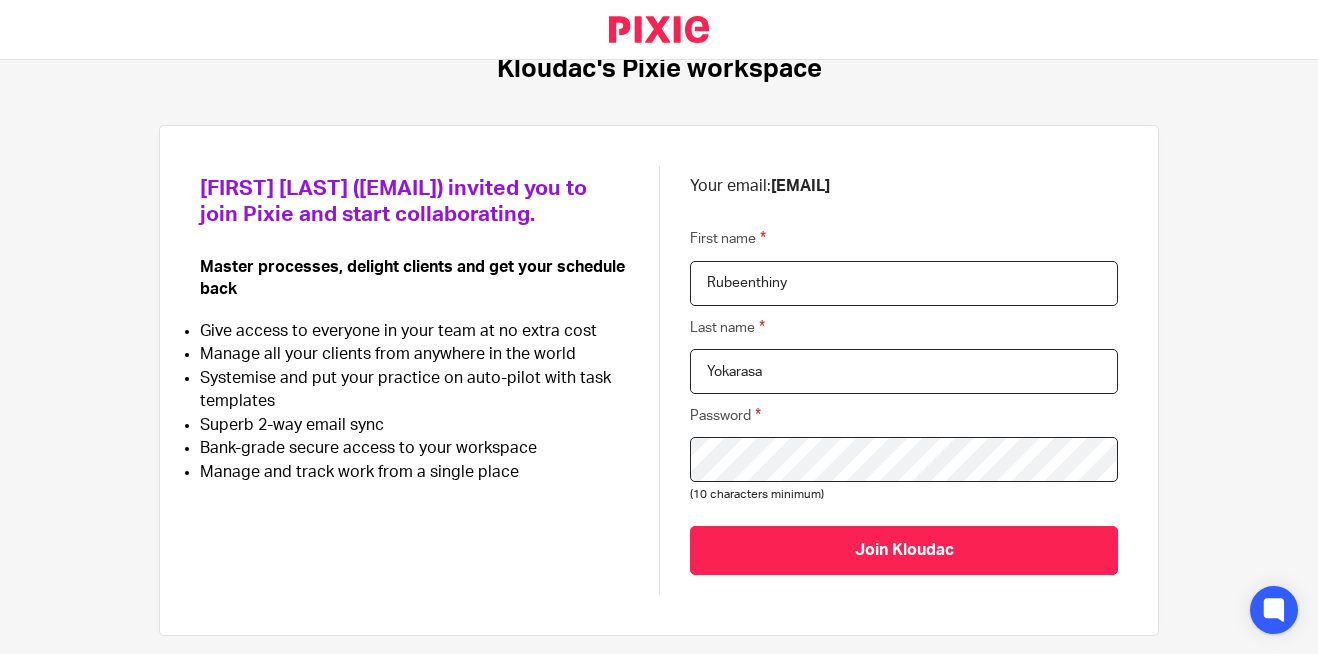 scroll, scrollTop: 100, scrollLeft: 0, axis: vertical 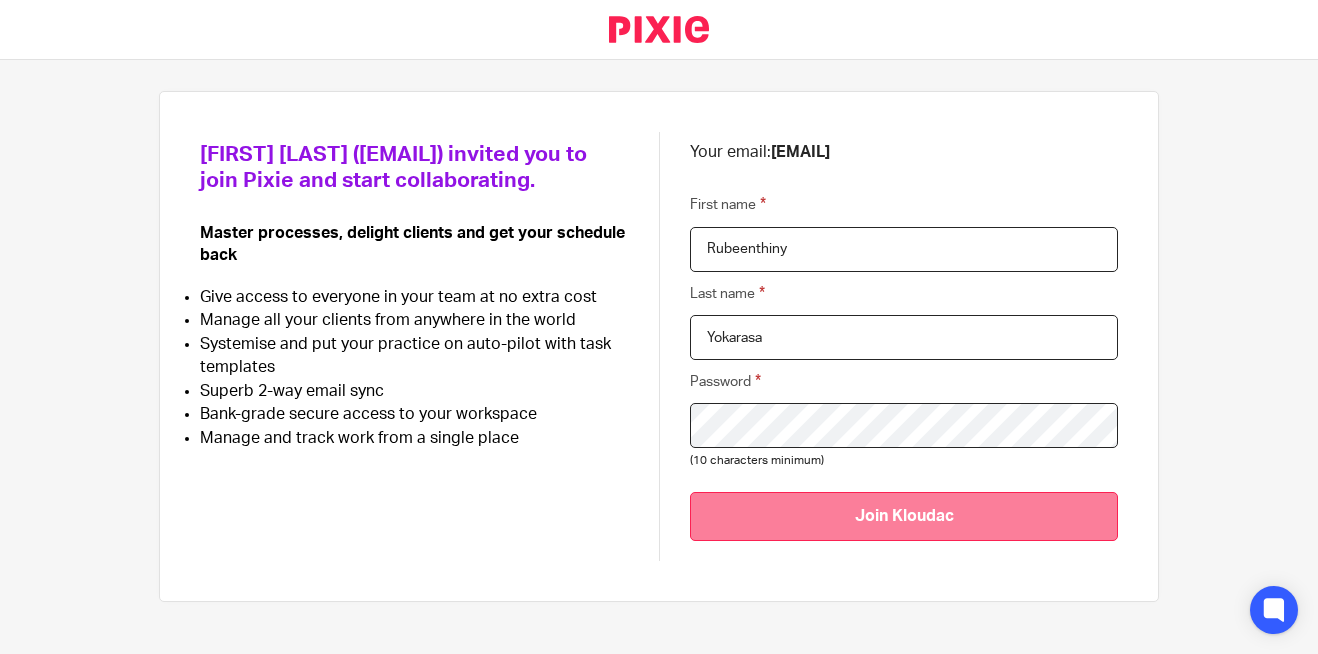 click on "Join Kloudac" at bounding box center [904, 516] 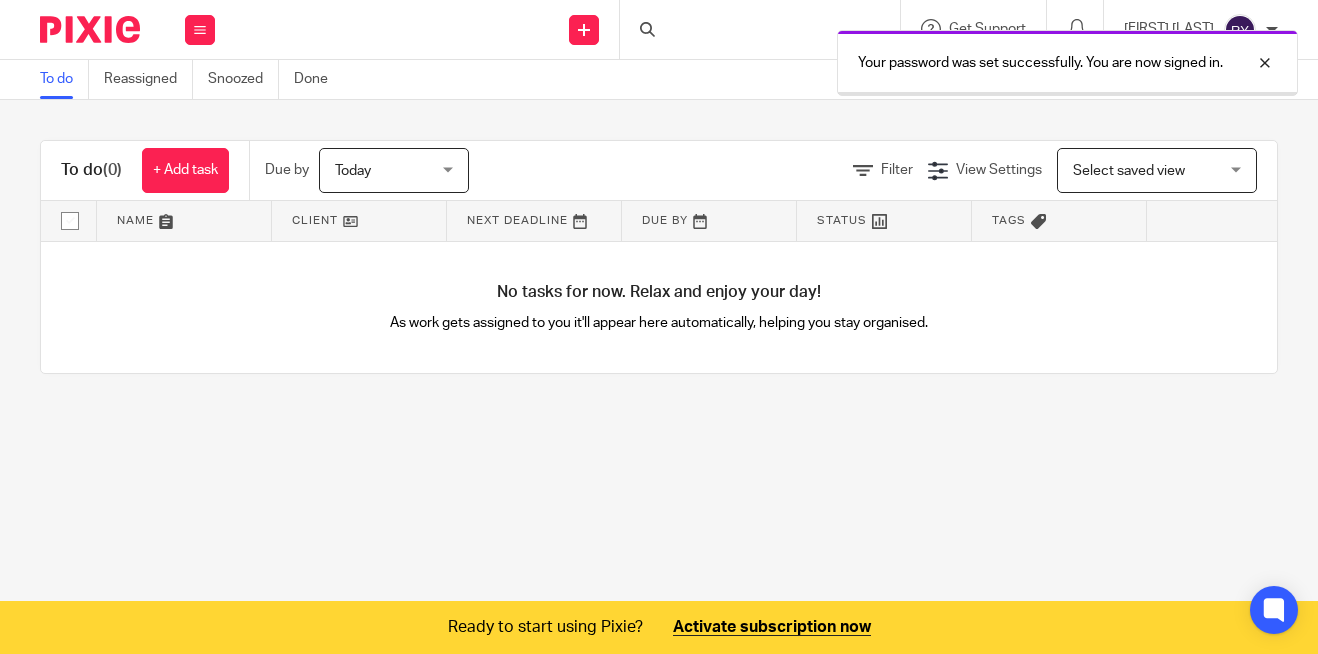 scroll, scrollTop: 0, scrollLeft: 0, axis: both 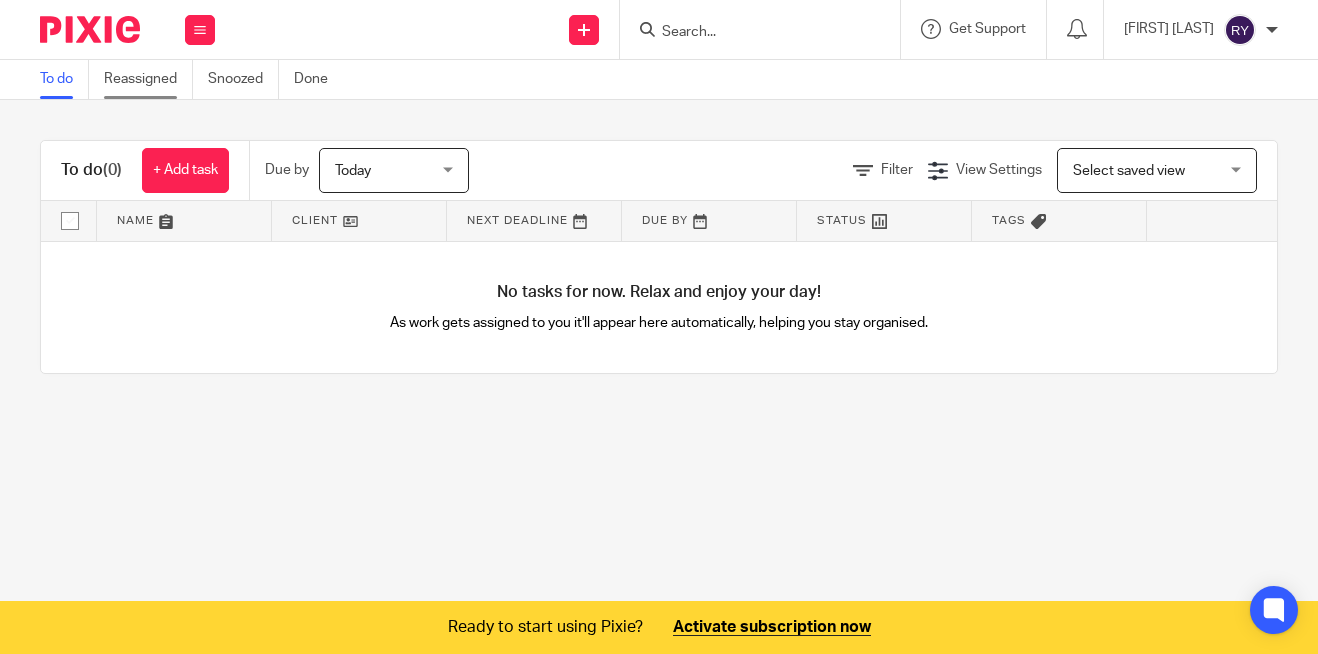 click on "Reassigned" at bounding box center (148, 79) 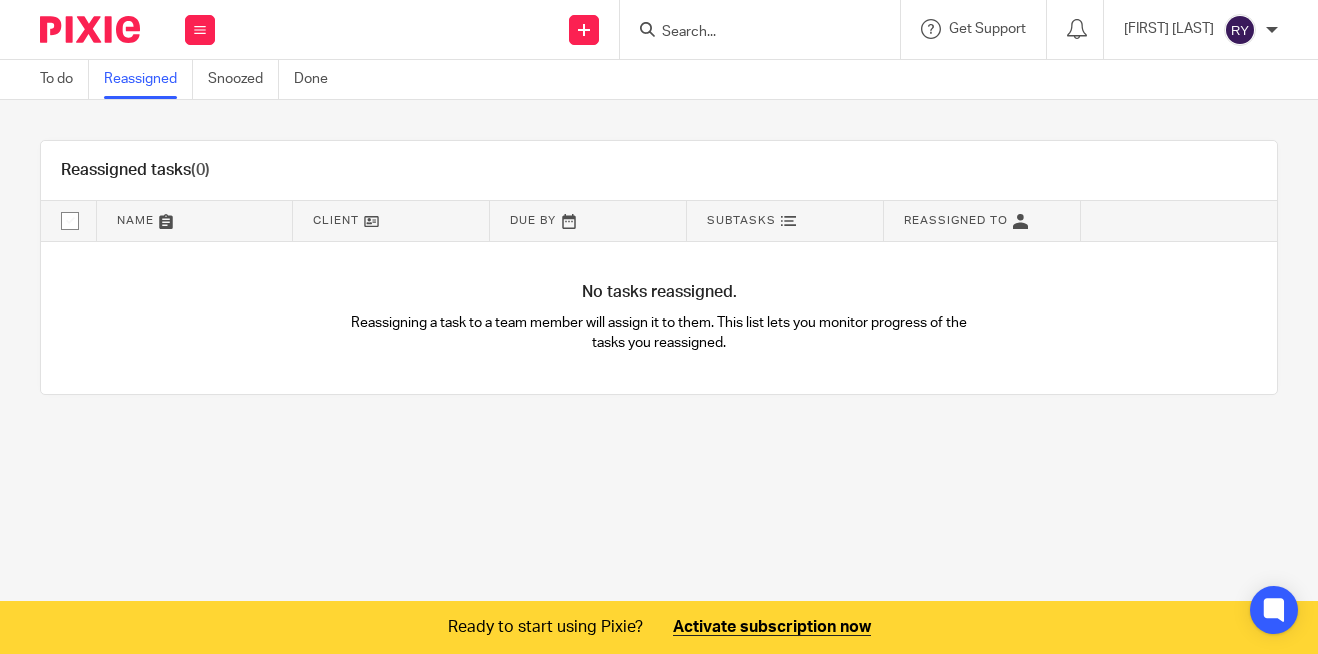 scroll, scrollTop: 0, scrollLeft: 0, axis: both 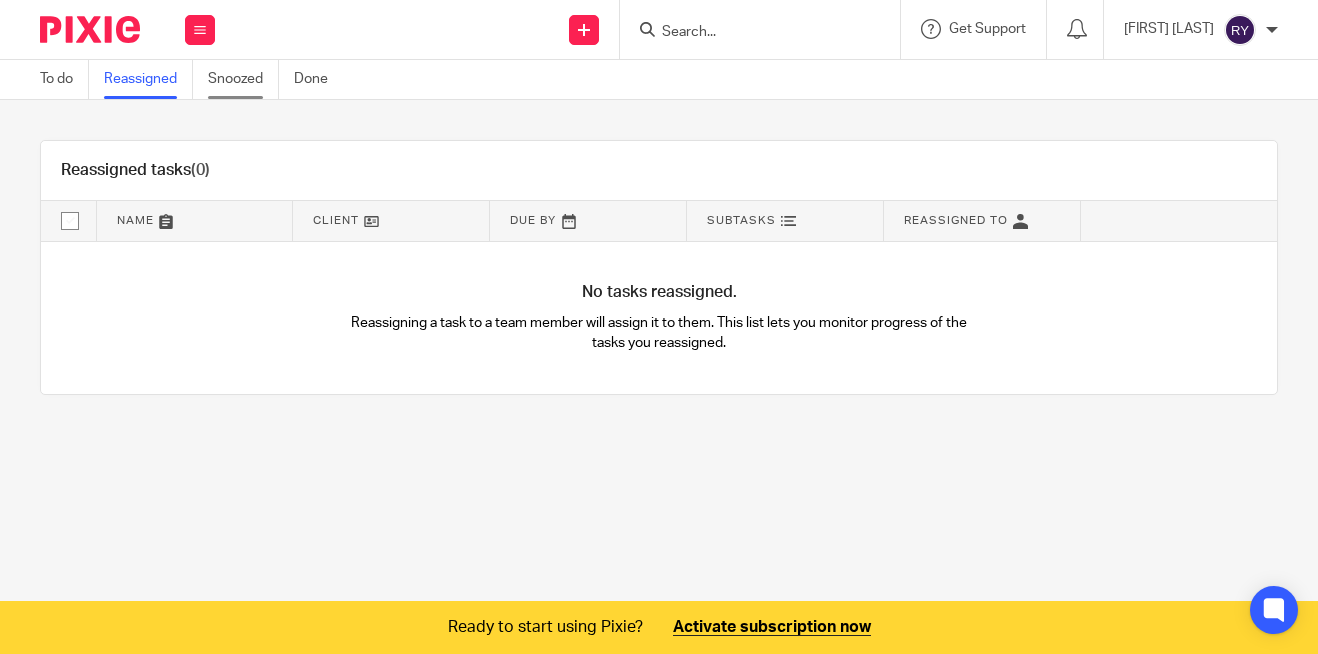 click on "Snoozed" at bounding box center (243, 79) 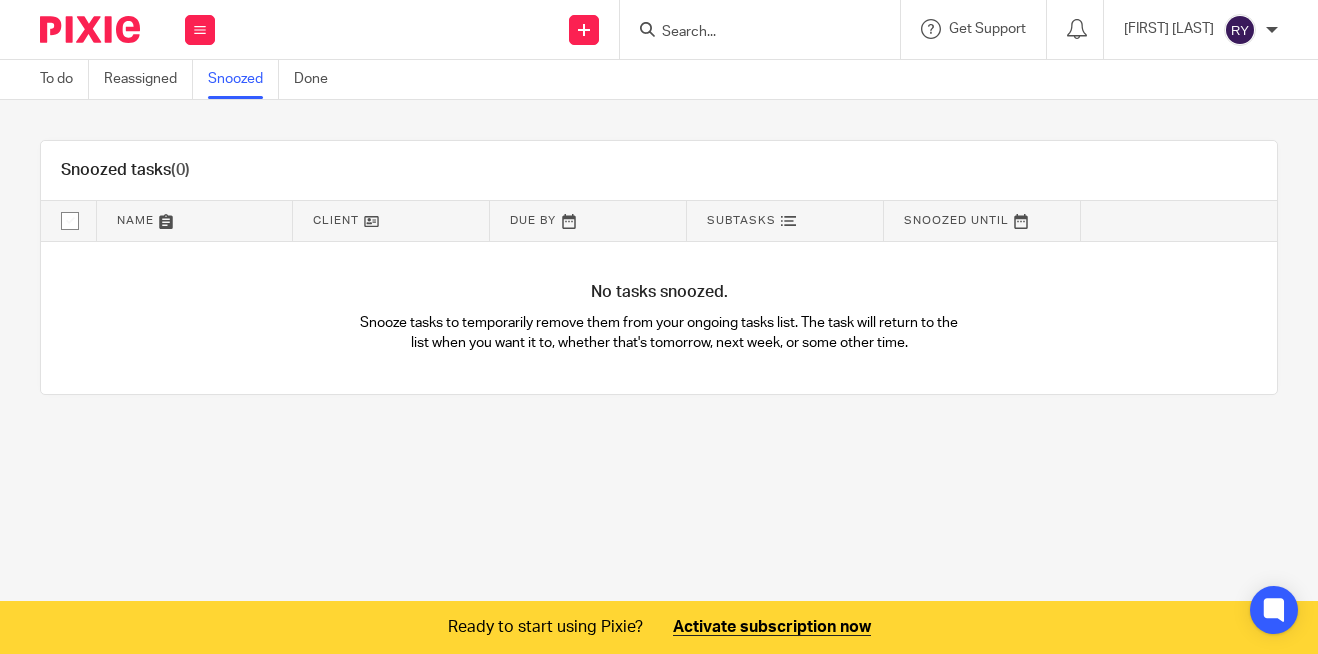 scroll, scrollTop: 0, scrollLeft: 0, axis: both 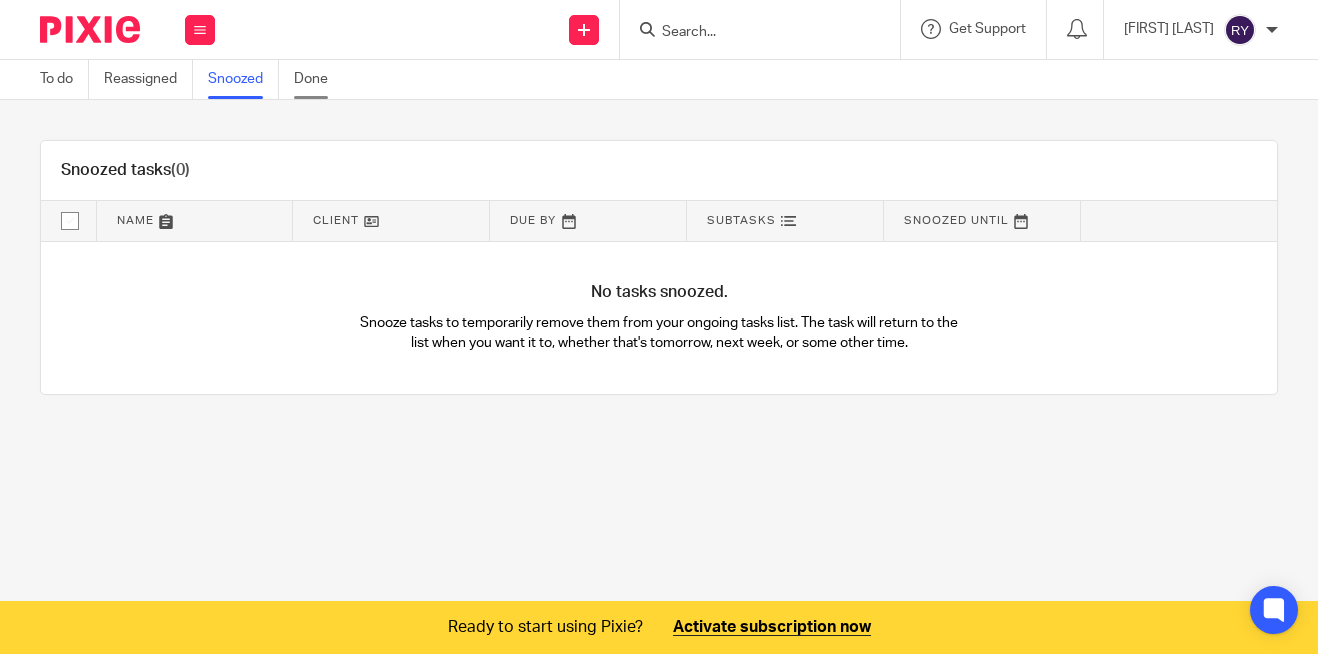 click on "Done" at bounding box center (318, 79) 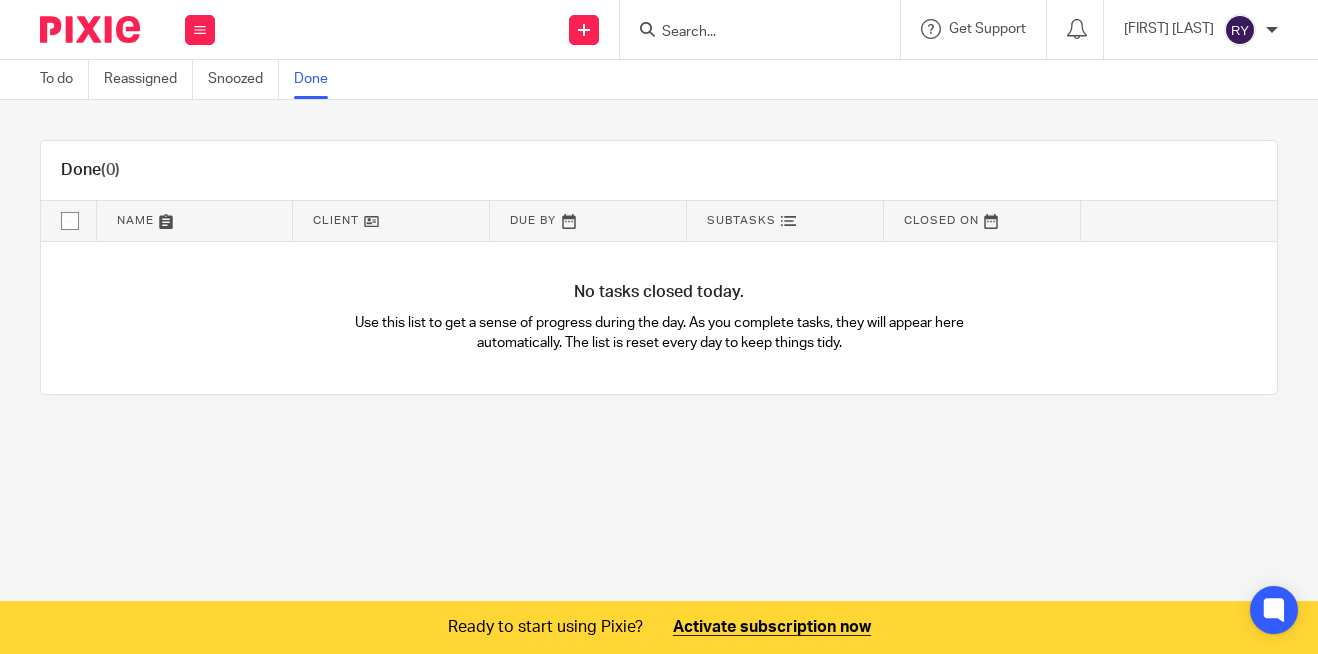 scroll, scrollTop: 0, scrollLeft: 0, axis: both 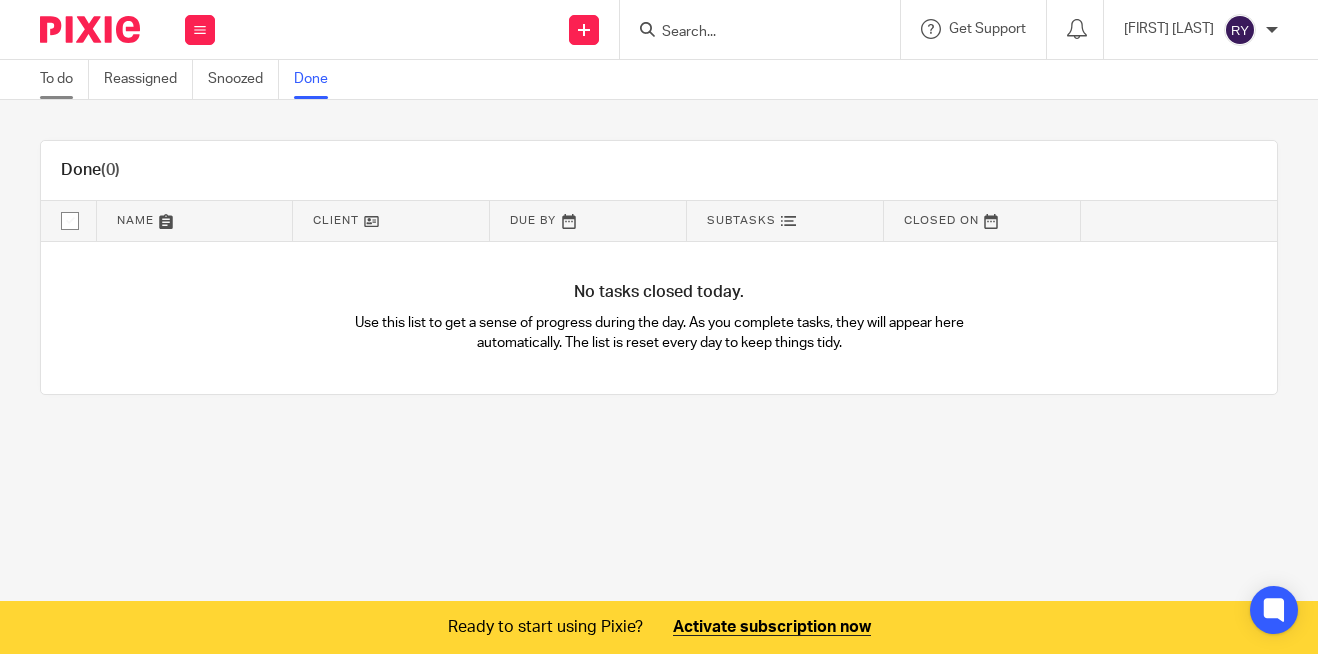 click on "To do" at bounding box center [64, 79] 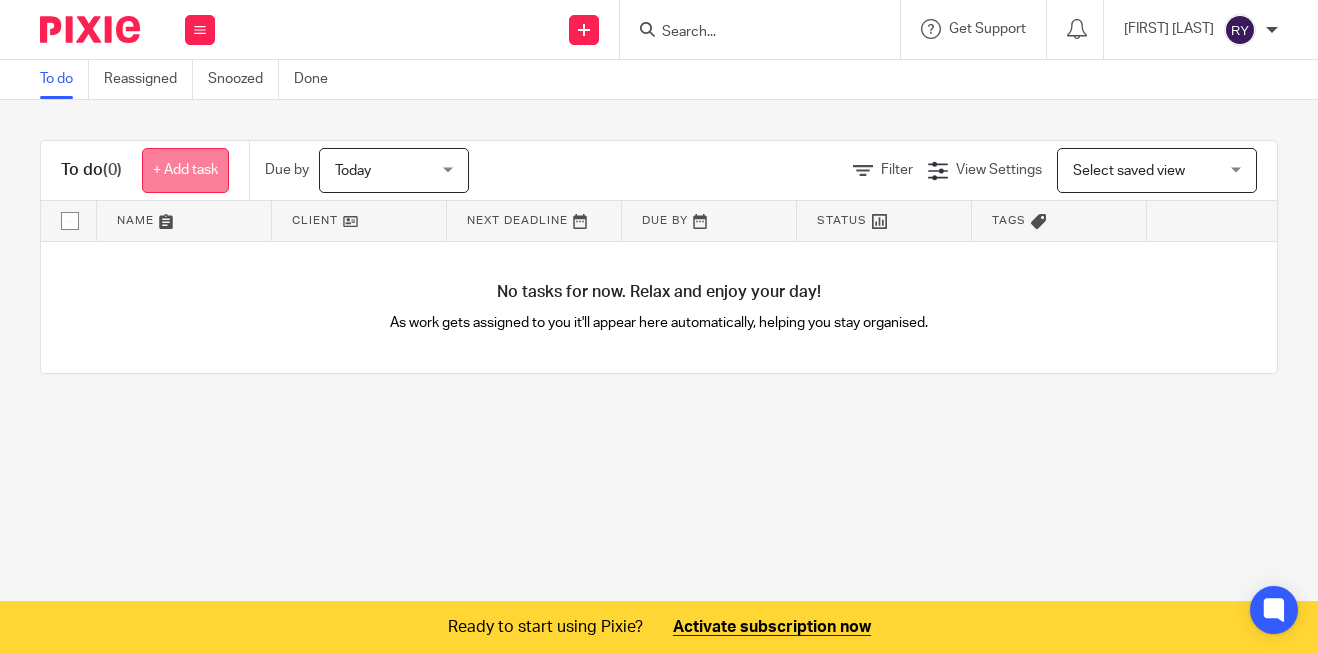 scroll, scrollTop: 0, scrollLeft: 0, axis: both 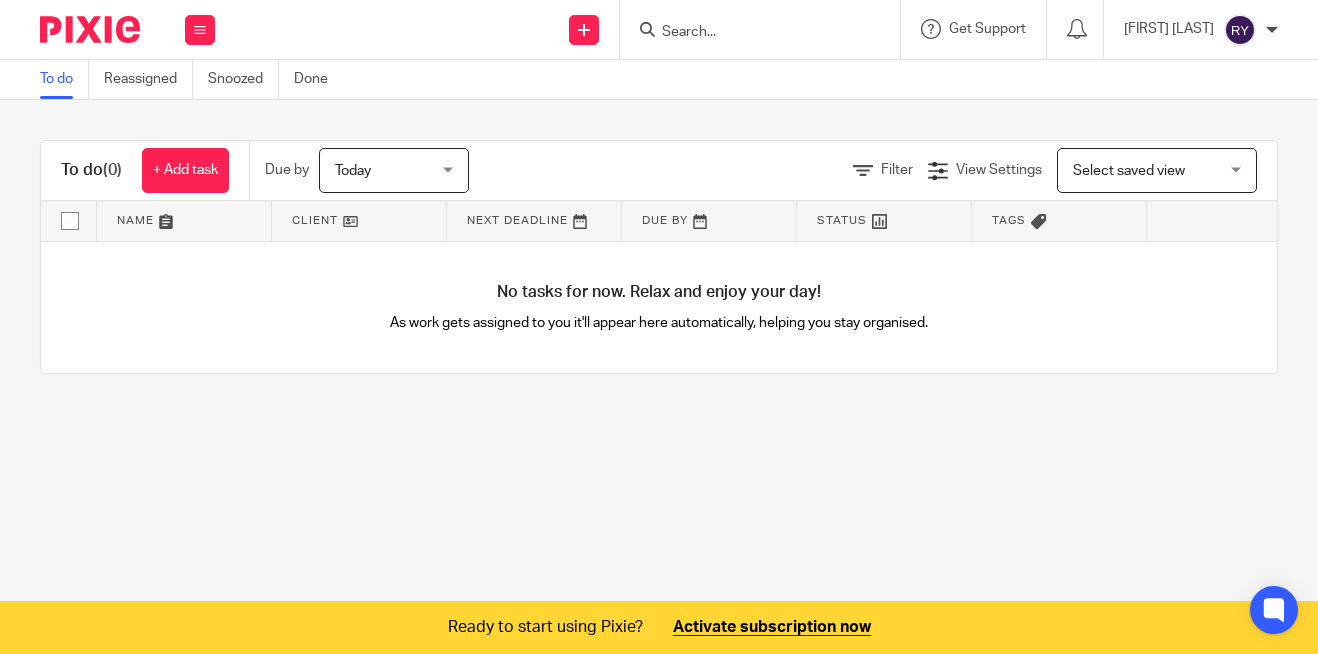 click at bounding box center (184, 221) 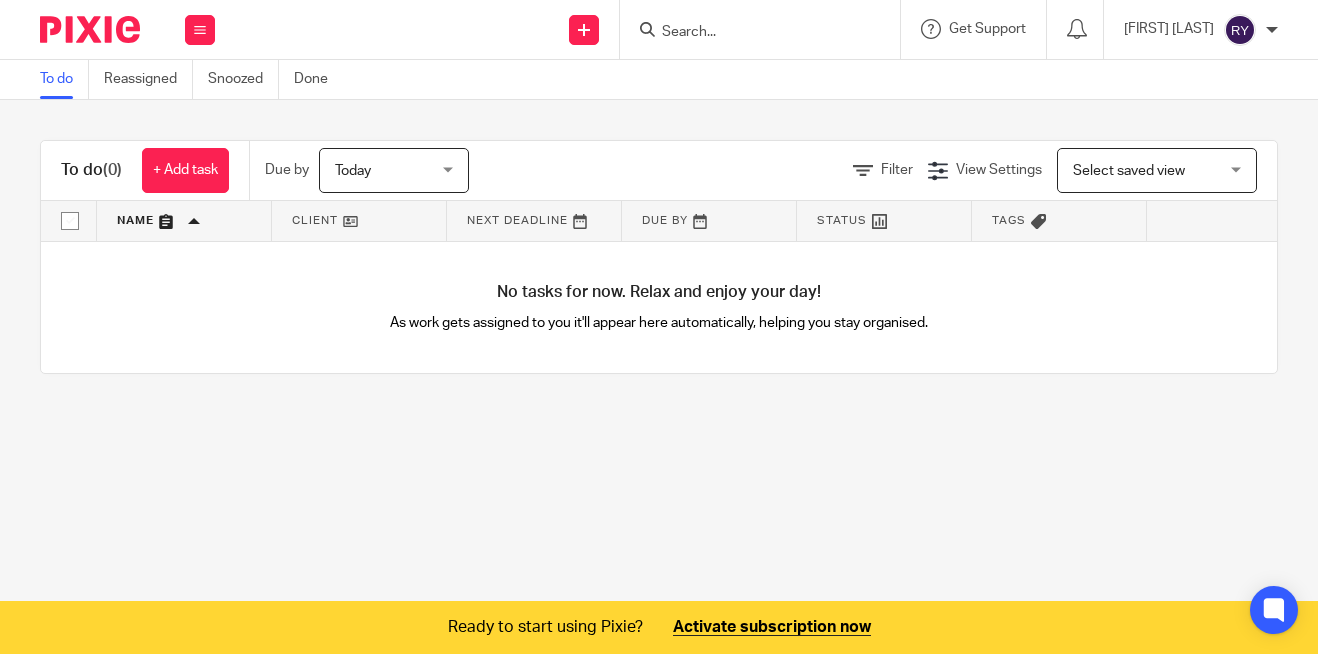 scroll, scrollTop: 0, scrollLeft: 0, axis: both 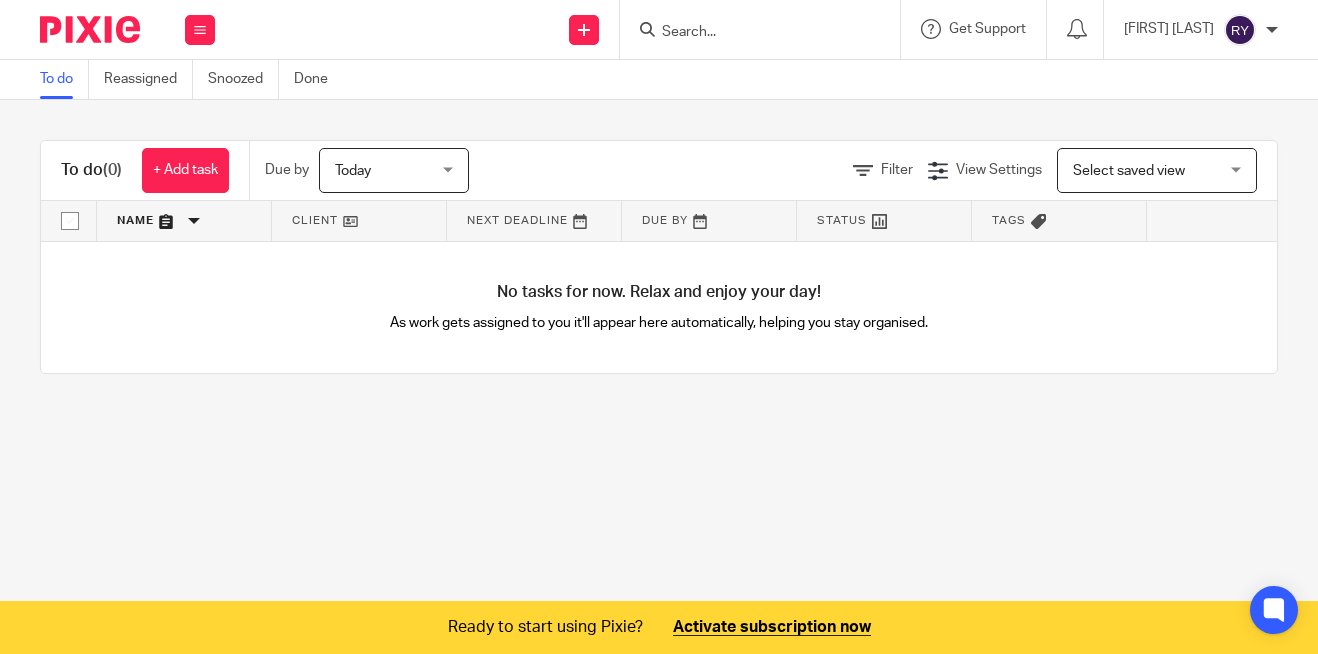 click on "Select saved view
Select saved view" at bounding box center [1157, 170] 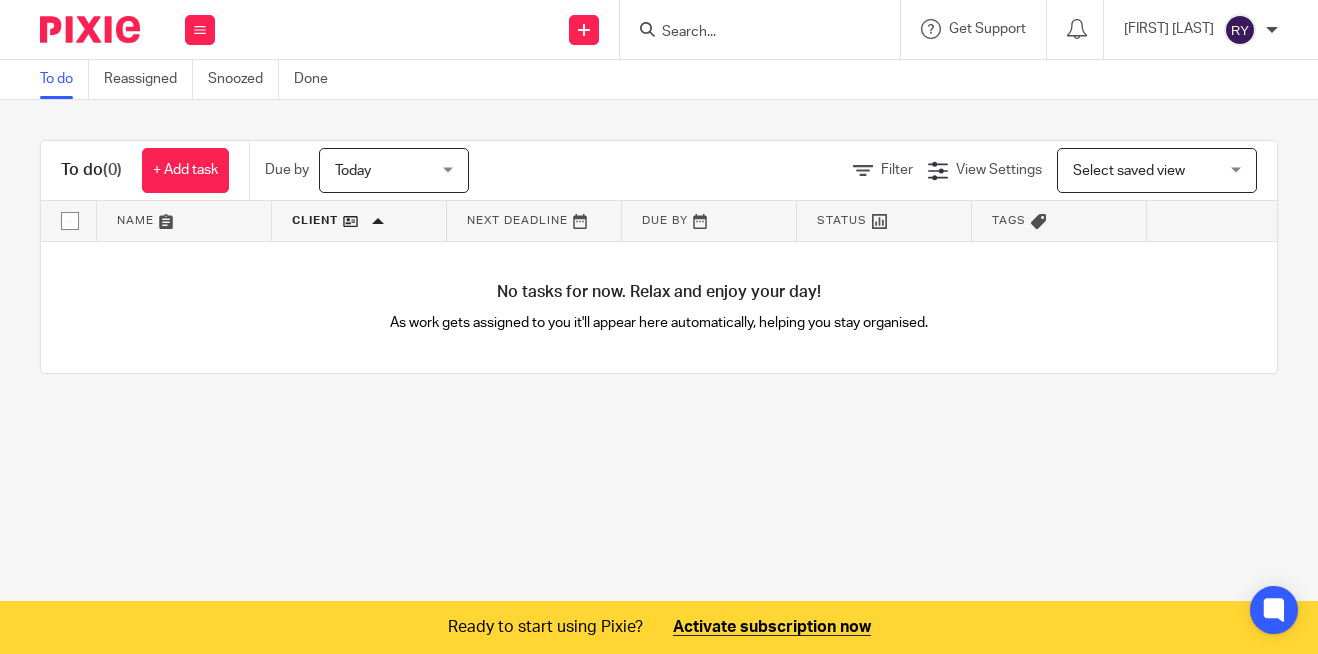 scroll, scrollTop: 0, scrollLeft: 0, axis: both 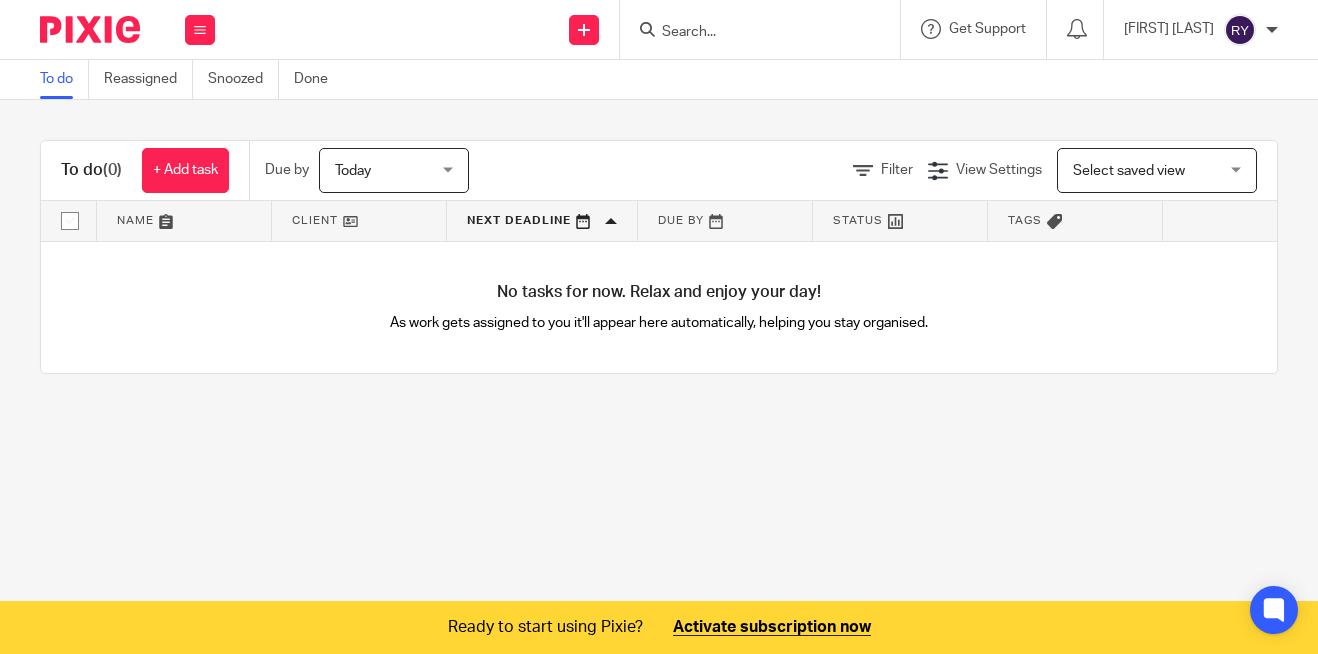 click at bounding box center [725, 221] 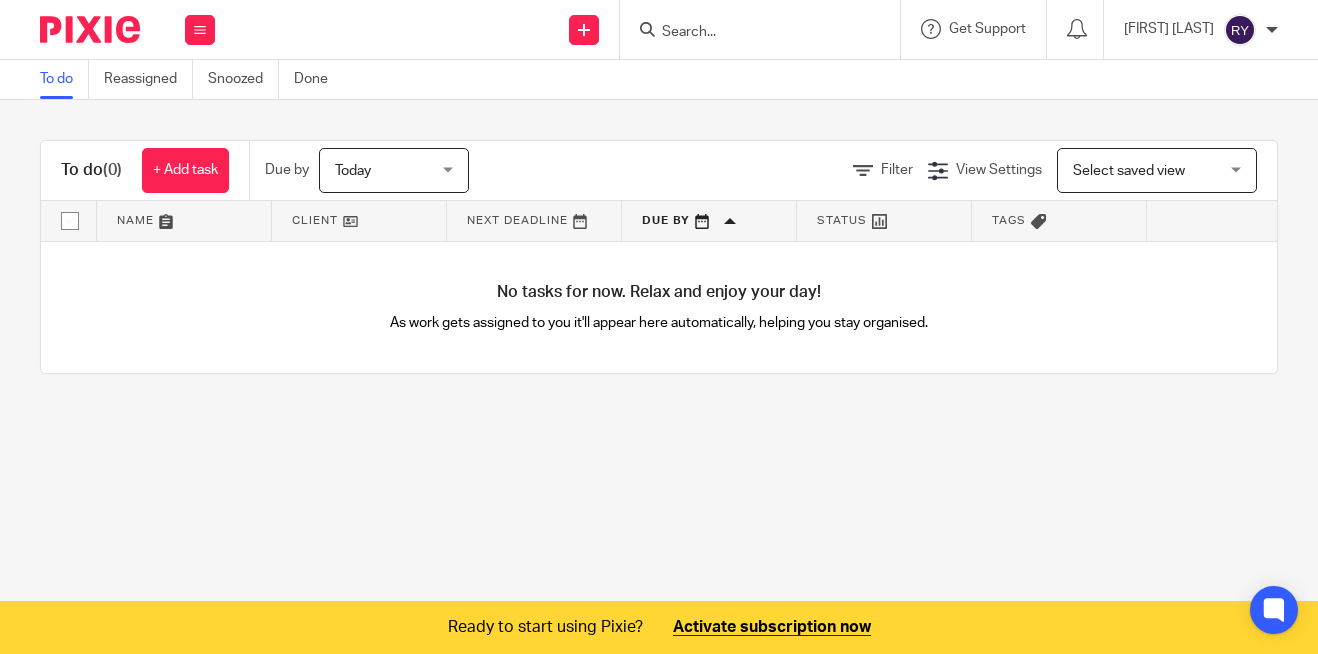 scroll, scrollTop: 0, scrollLeft: 0, axis: both 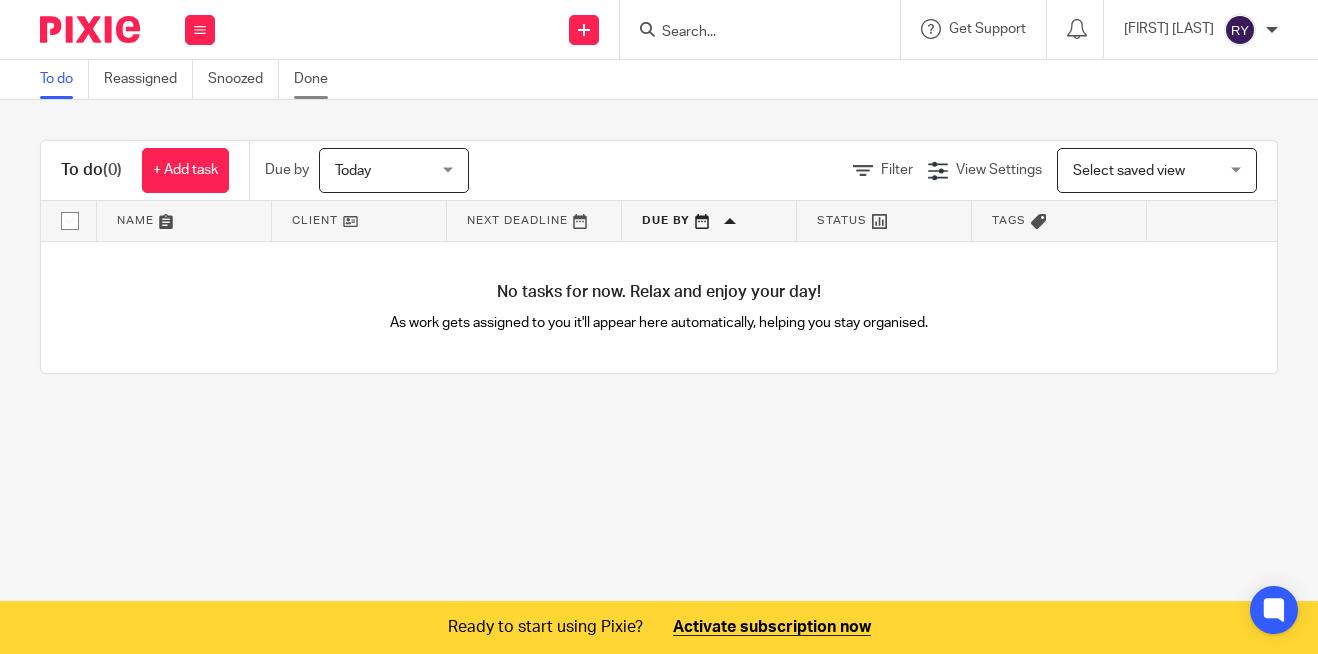 click on "Done" at bounding box center (318, 79) 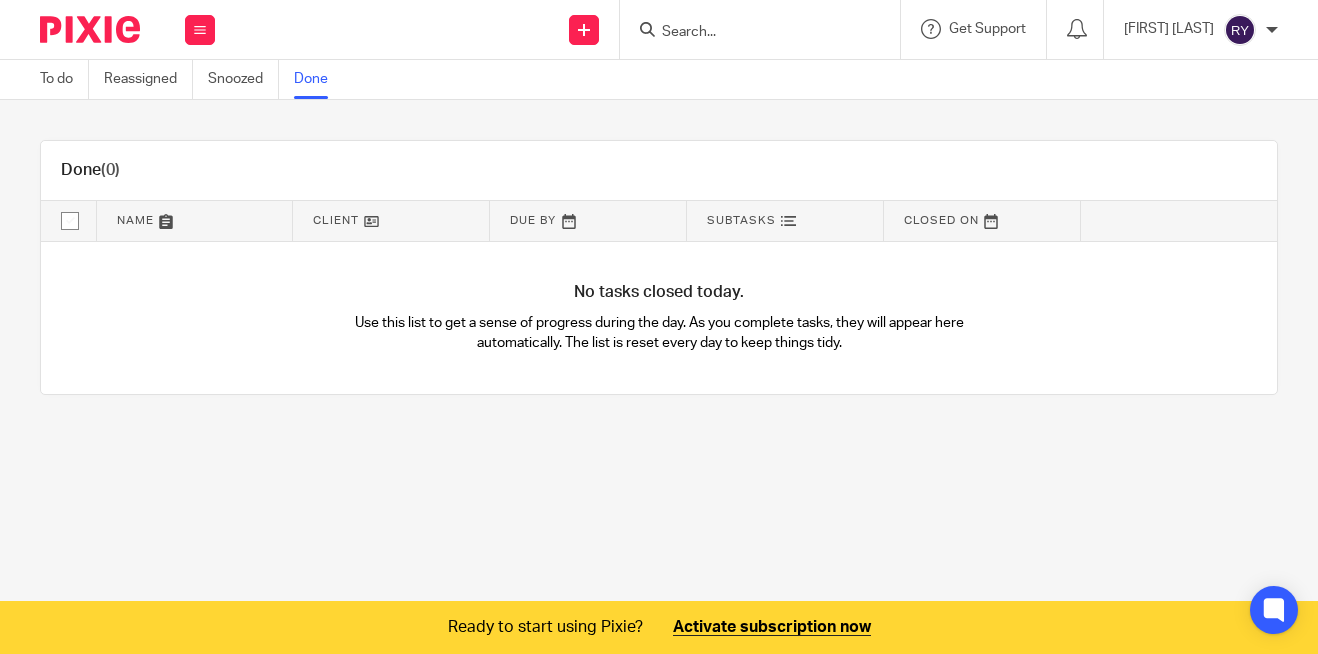 scroll, scrollTop: 0, scrollLeft: 0, axis: both 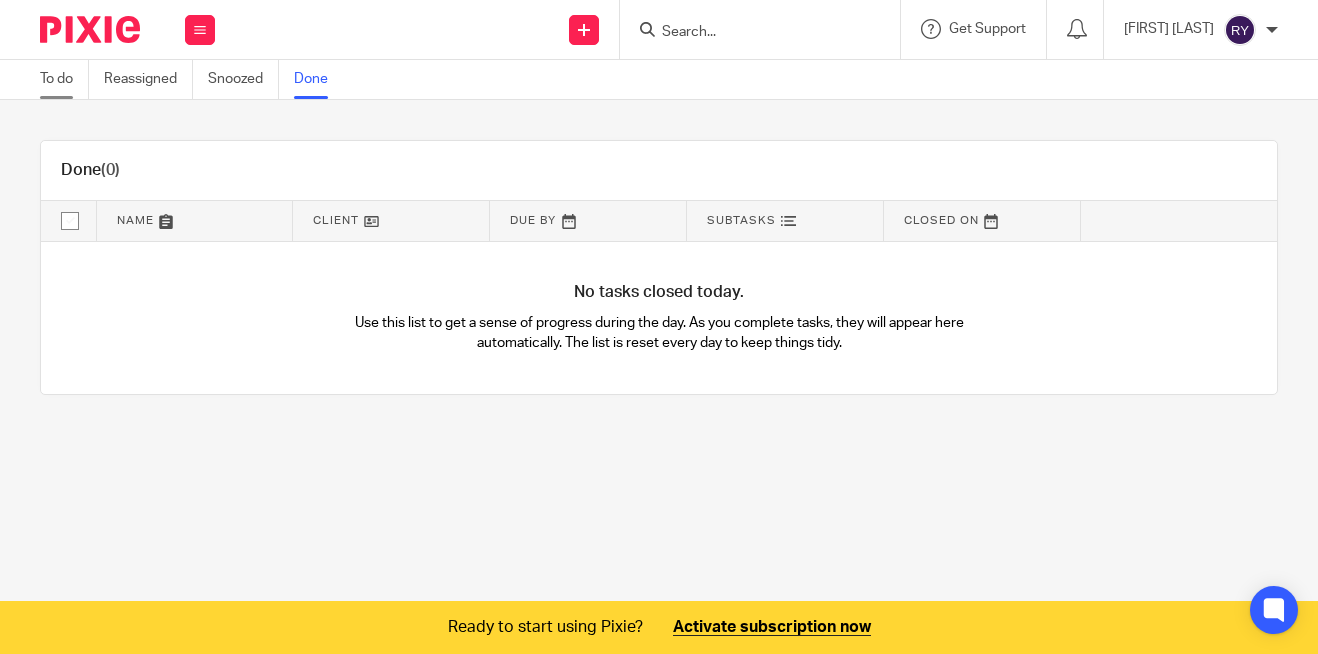 click on "To do" at bounding box center (64, 79) 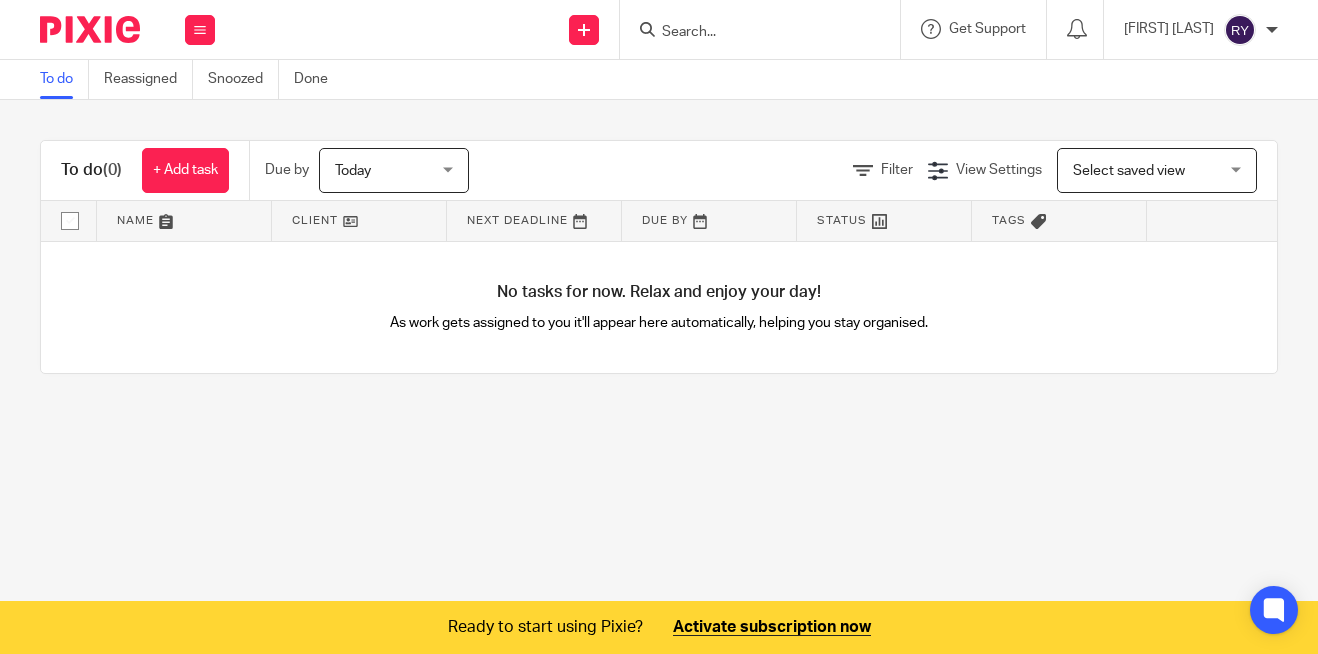 scroll, scrollTop: 0, scrollLeft: 0, axis: both 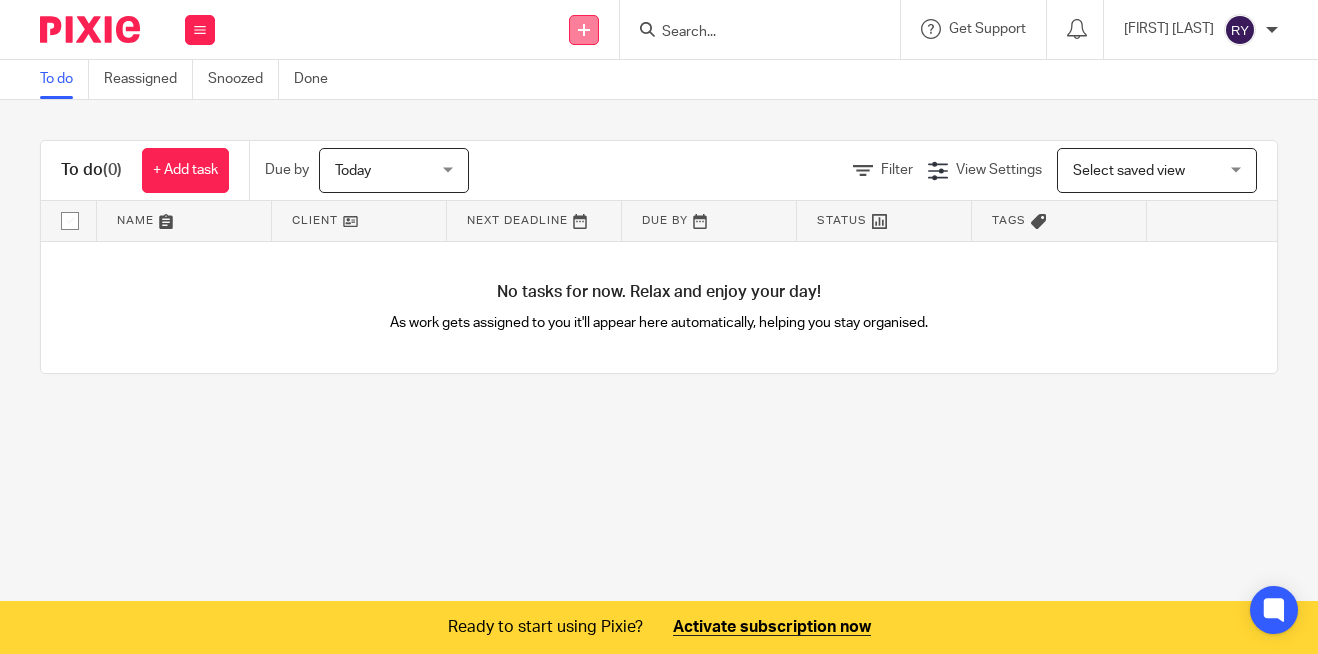 click at bounding box center [584, 30] 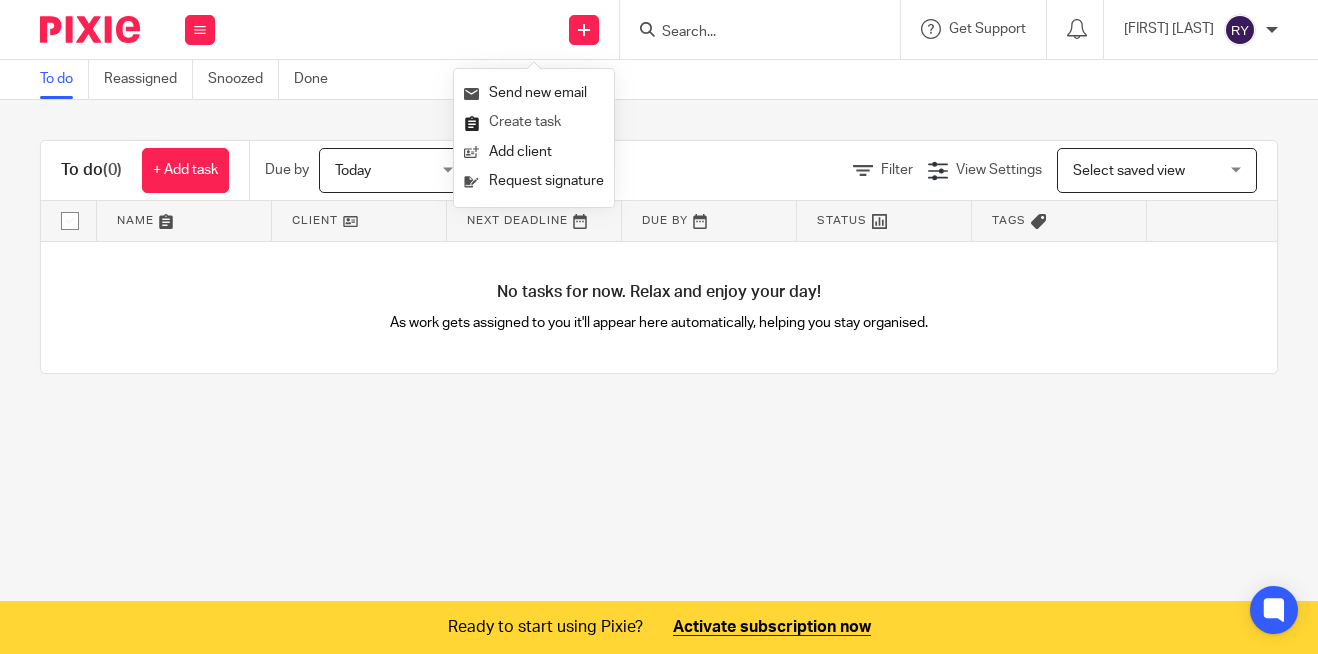 click on "Create task" at bounding box center (534, 122) 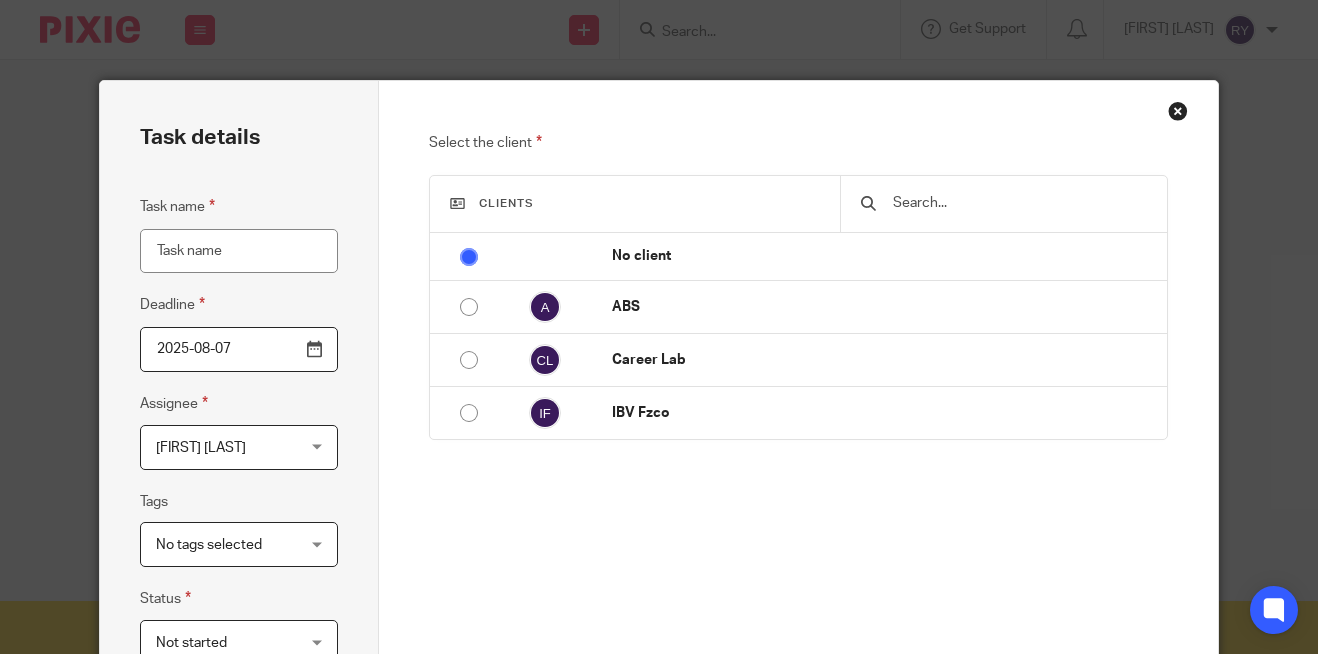 scroll, scrollTop: 0, scrollLeft: 0, axis: both 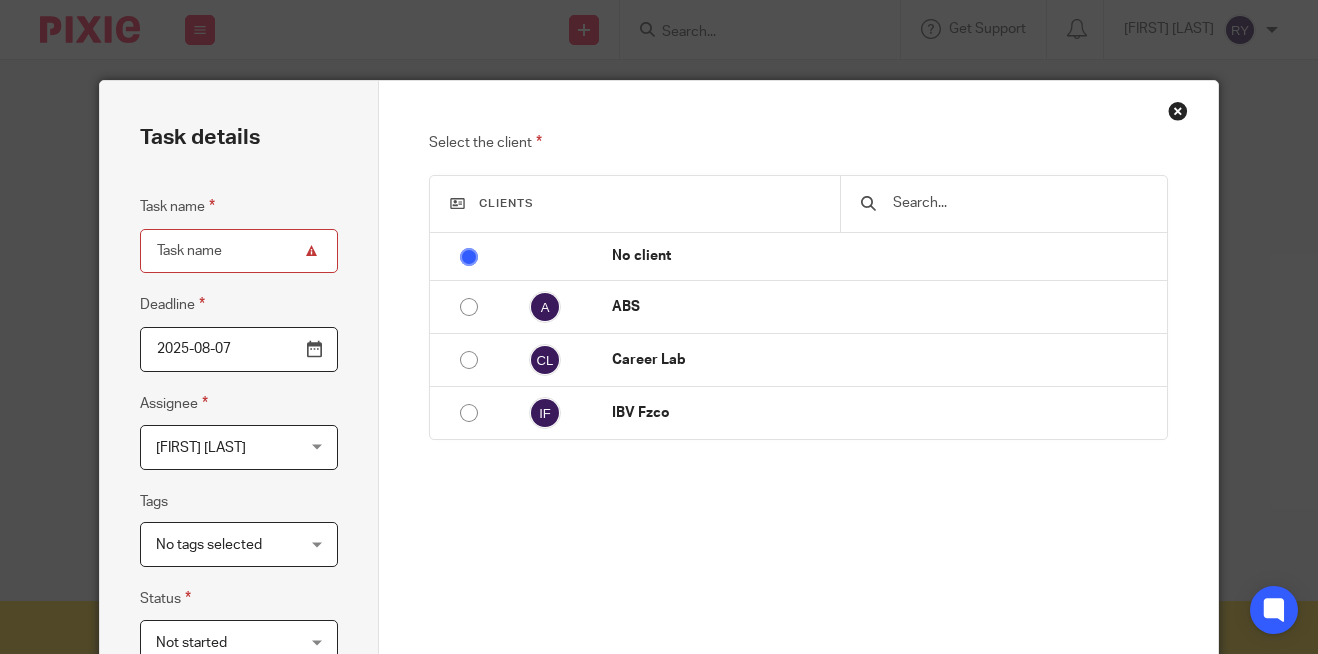 click on "Task name" at bounding box center (239, 251) 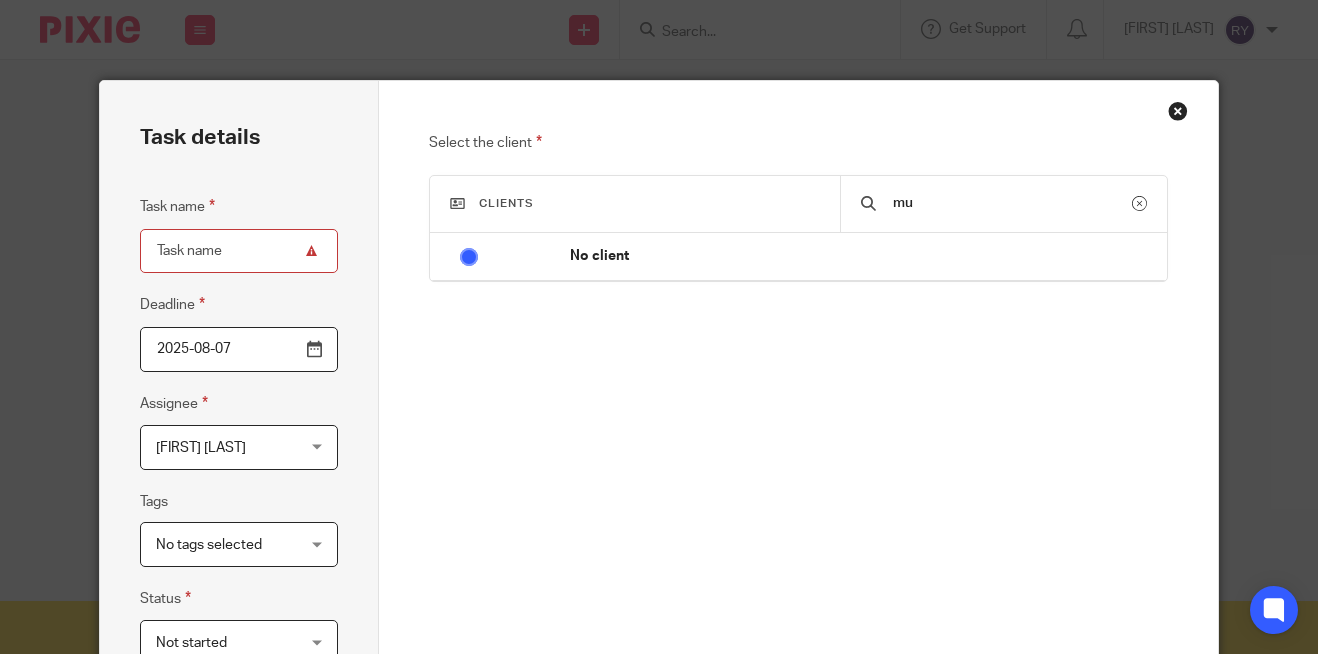 type on "m" 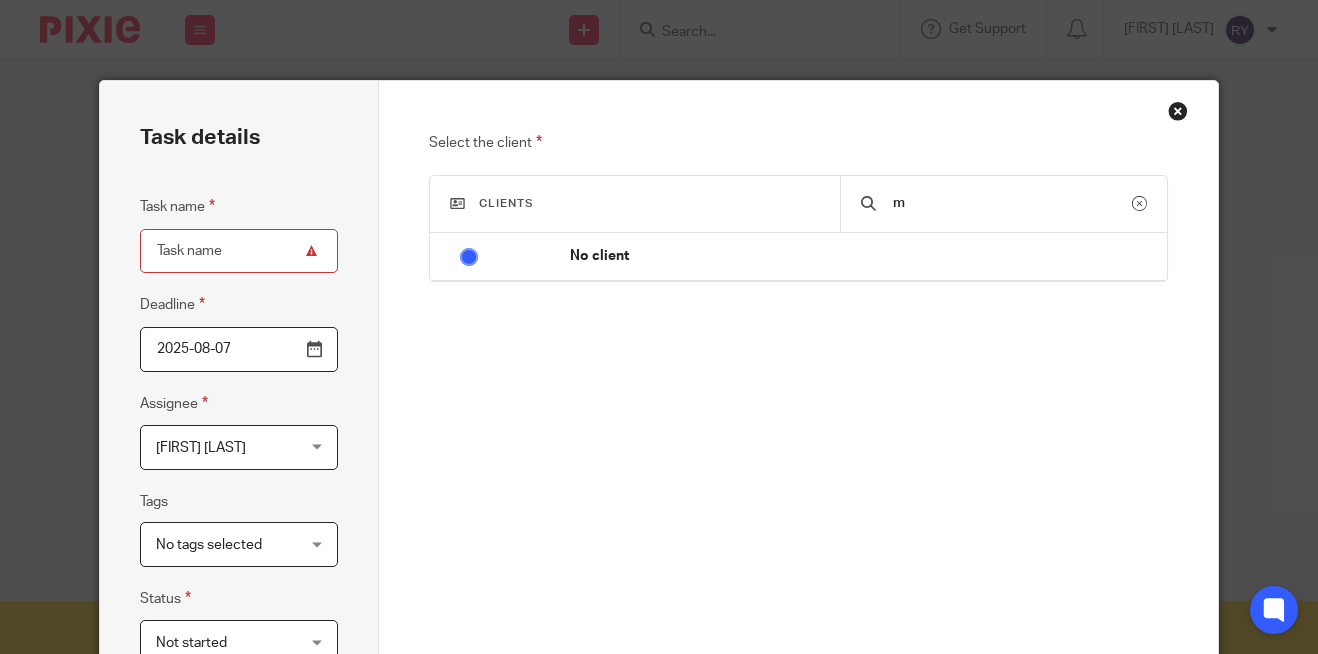 type 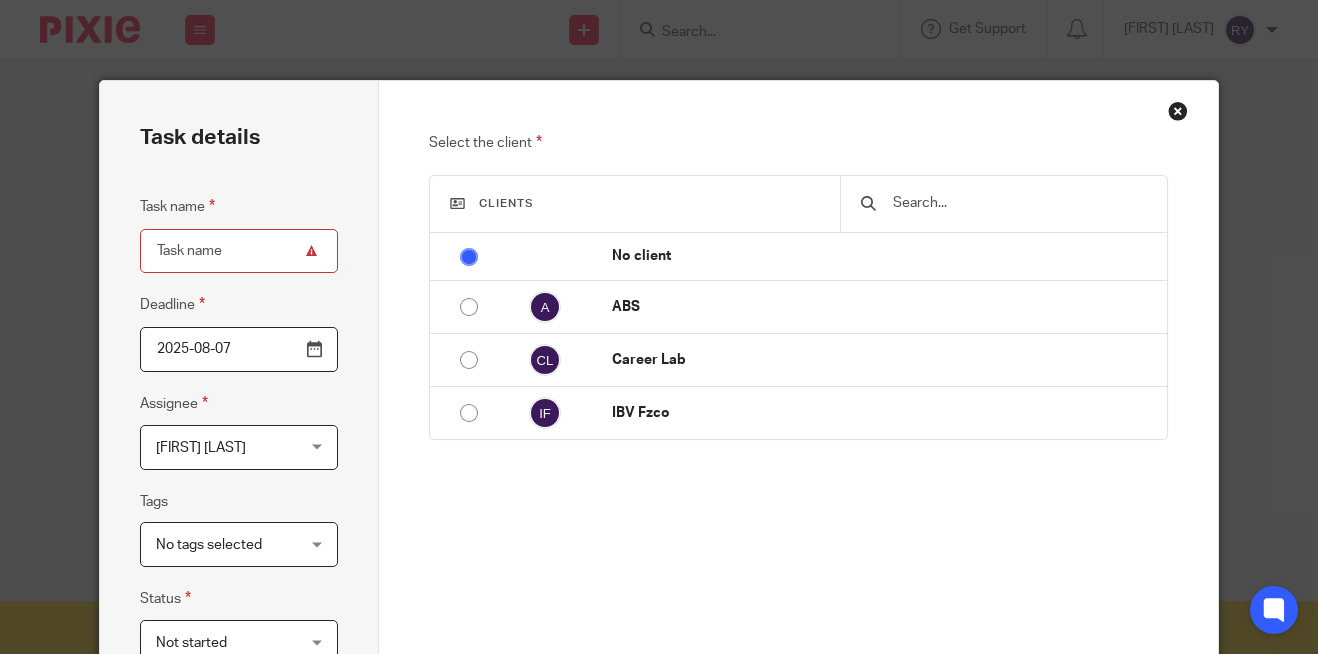 click at bounding box center (457, 203) 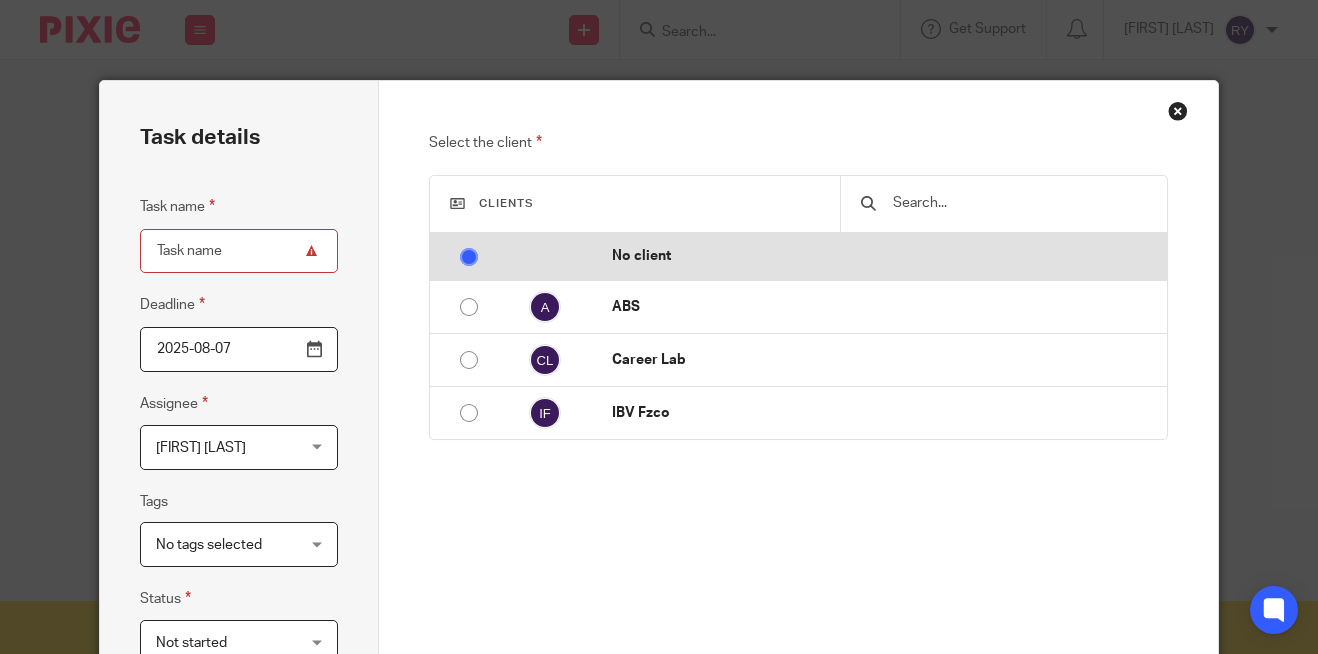 click on "No client" at bounding box center (884, 256) 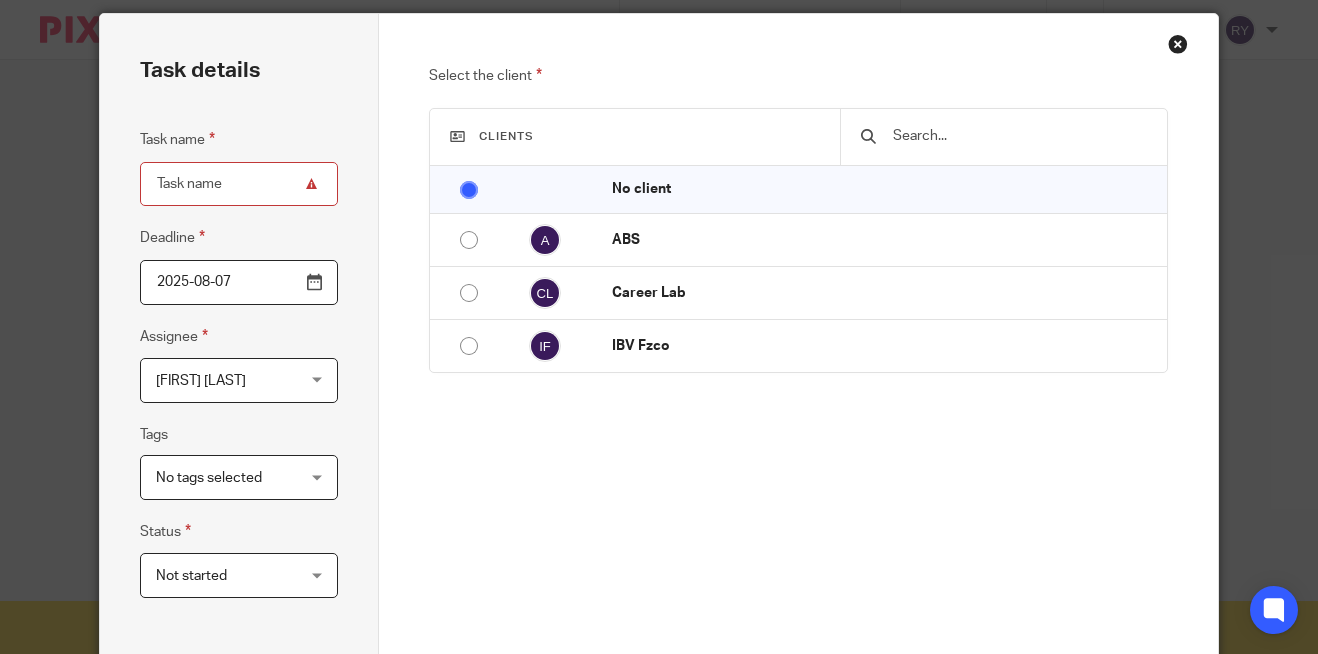 scroll, scrollTop: 0, scrollLeft: 0, axis: both 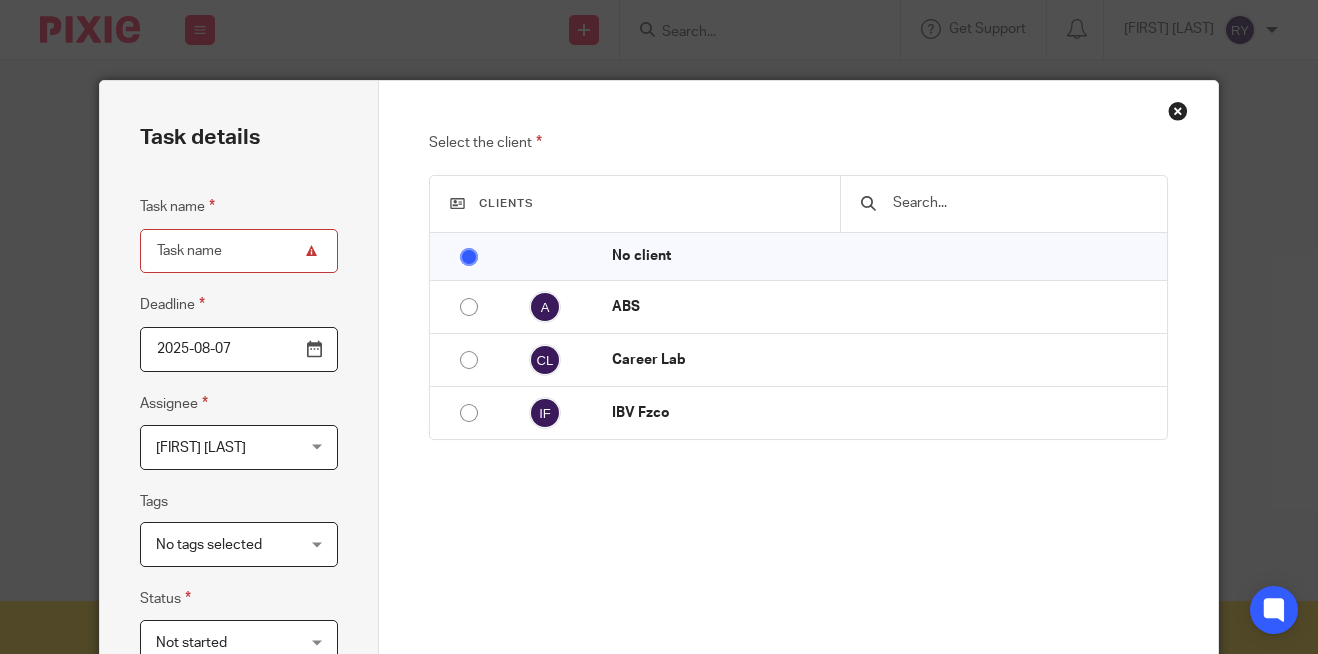 click at bounding box center (1019, 203) 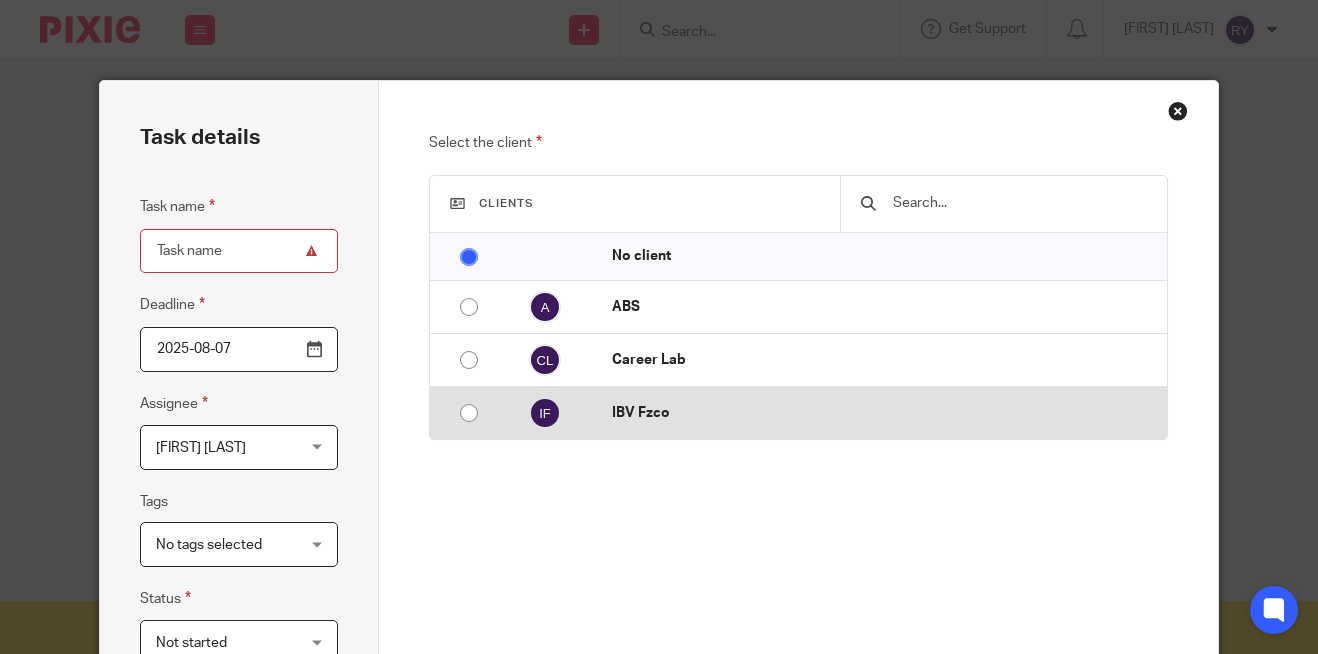 click on "IBV Fzco" at bounding box center [884, 413] 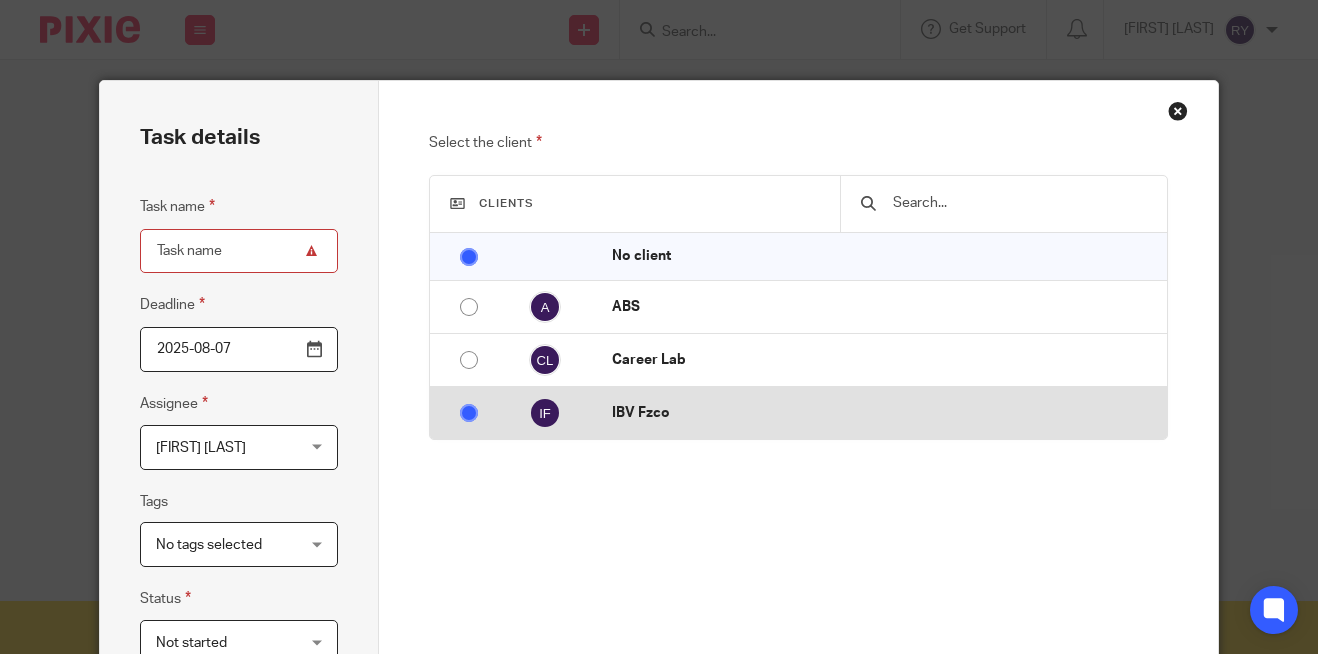 radio on "true" 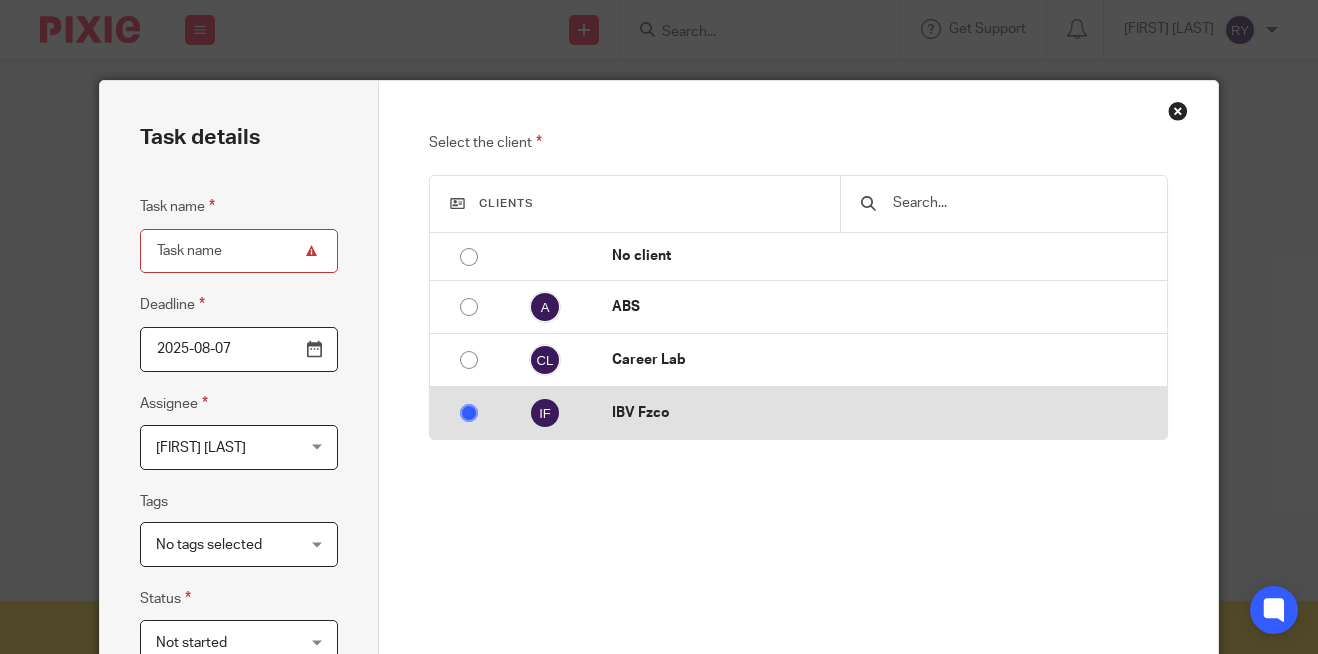 click at bounding box center [469, 413] 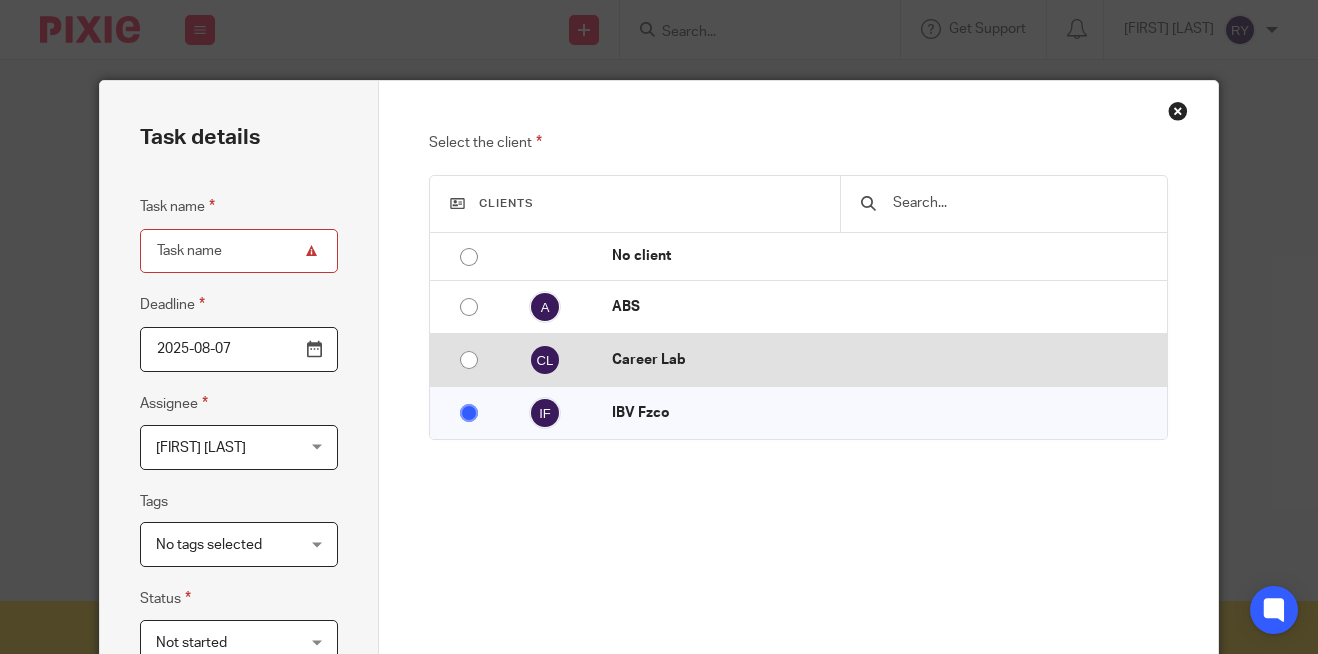 click at bounding box center [469, 360] 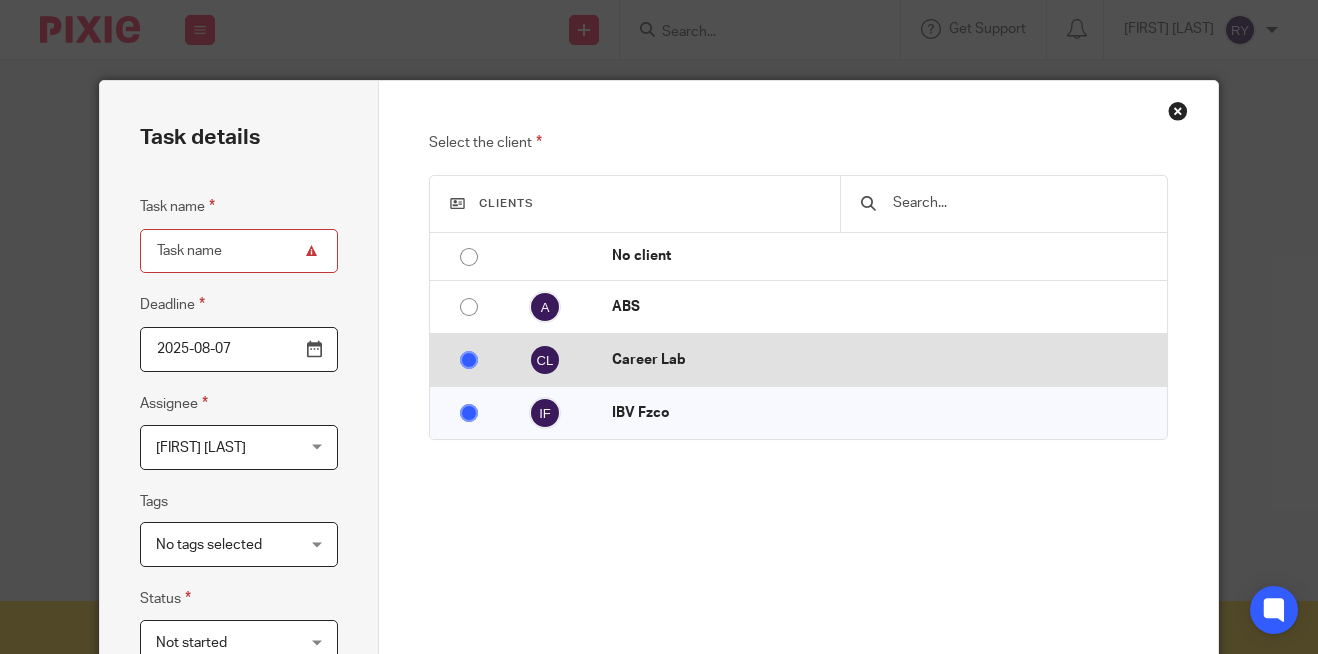 radio on "false" 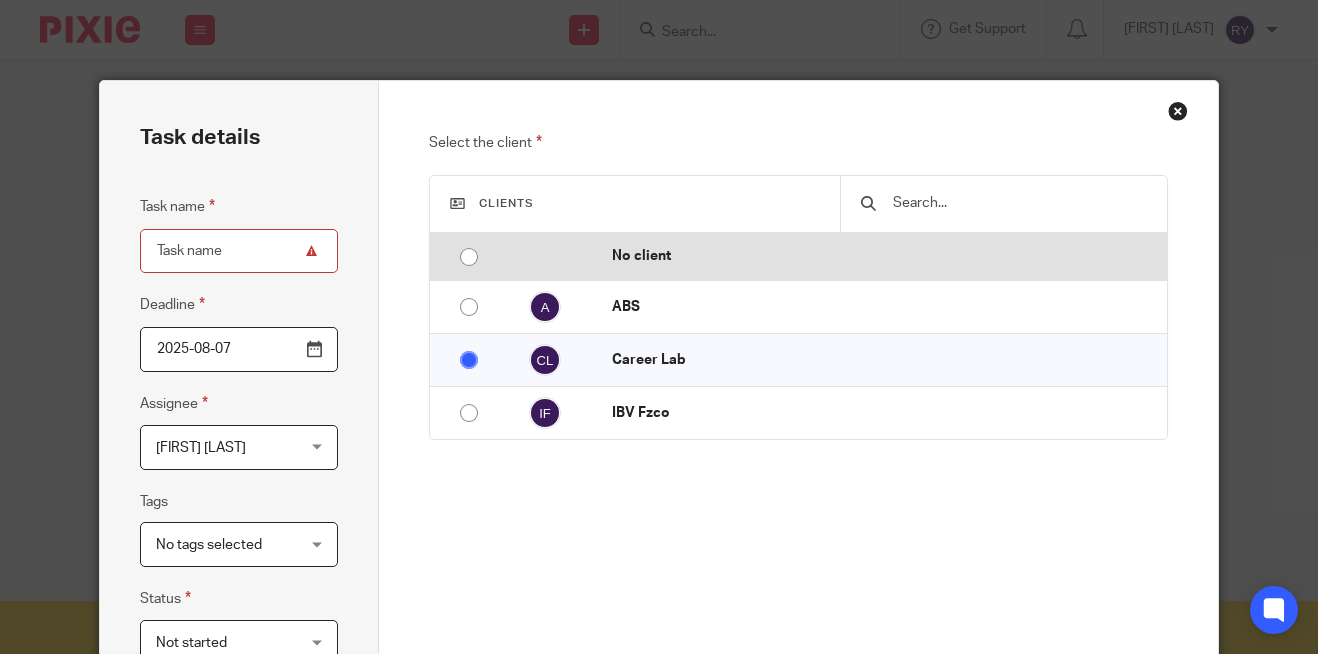 click at bounding box center (469, 257) 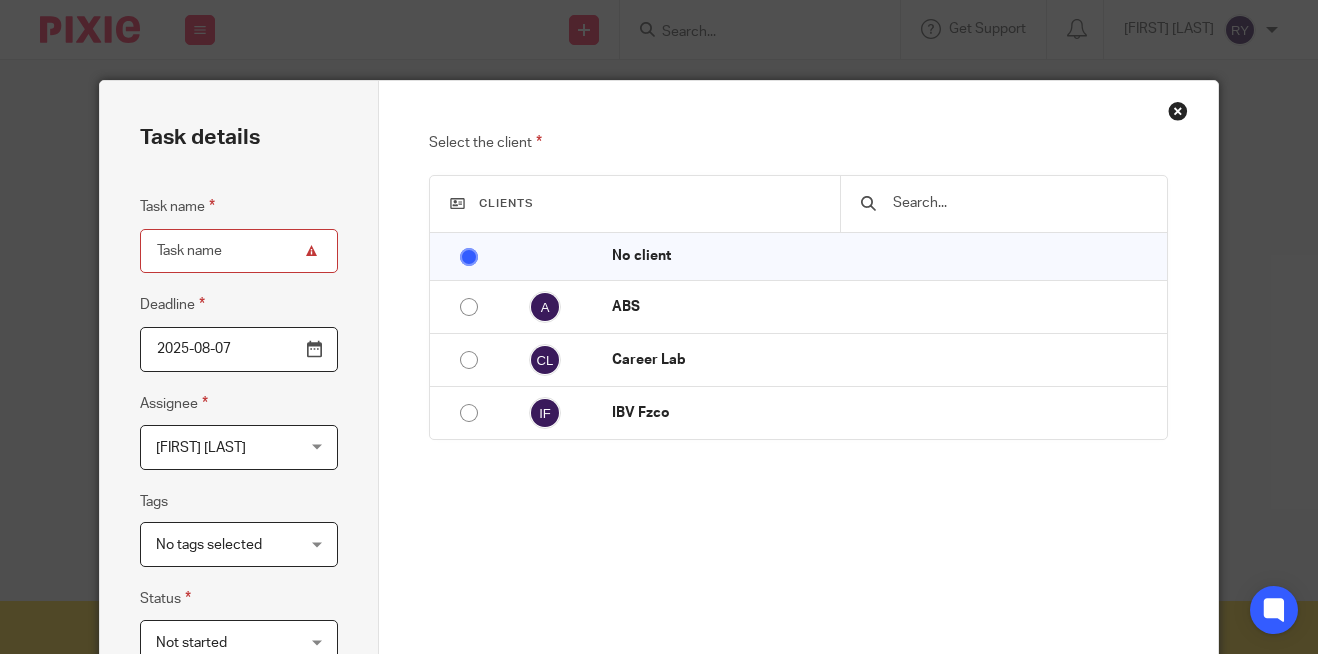 click on "Task name" at bounding box center [239, 251] 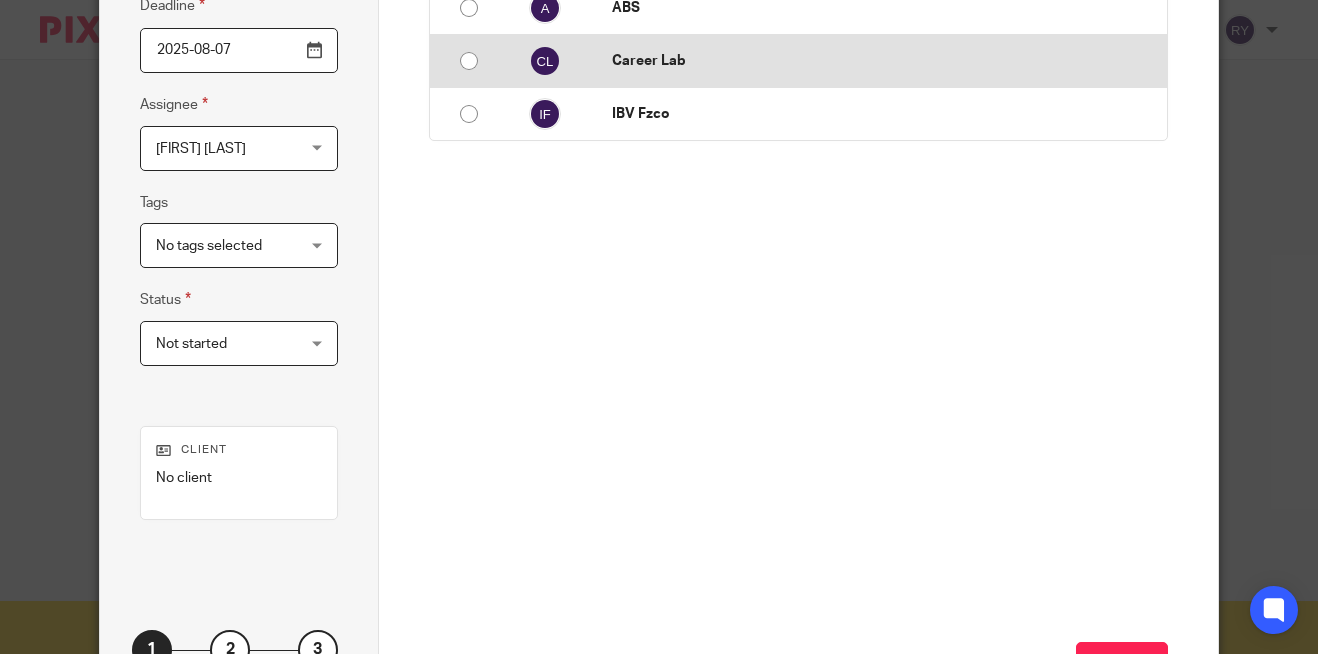 scroll, scrollTop: 300, scrollLeft: 0, axis: vertical 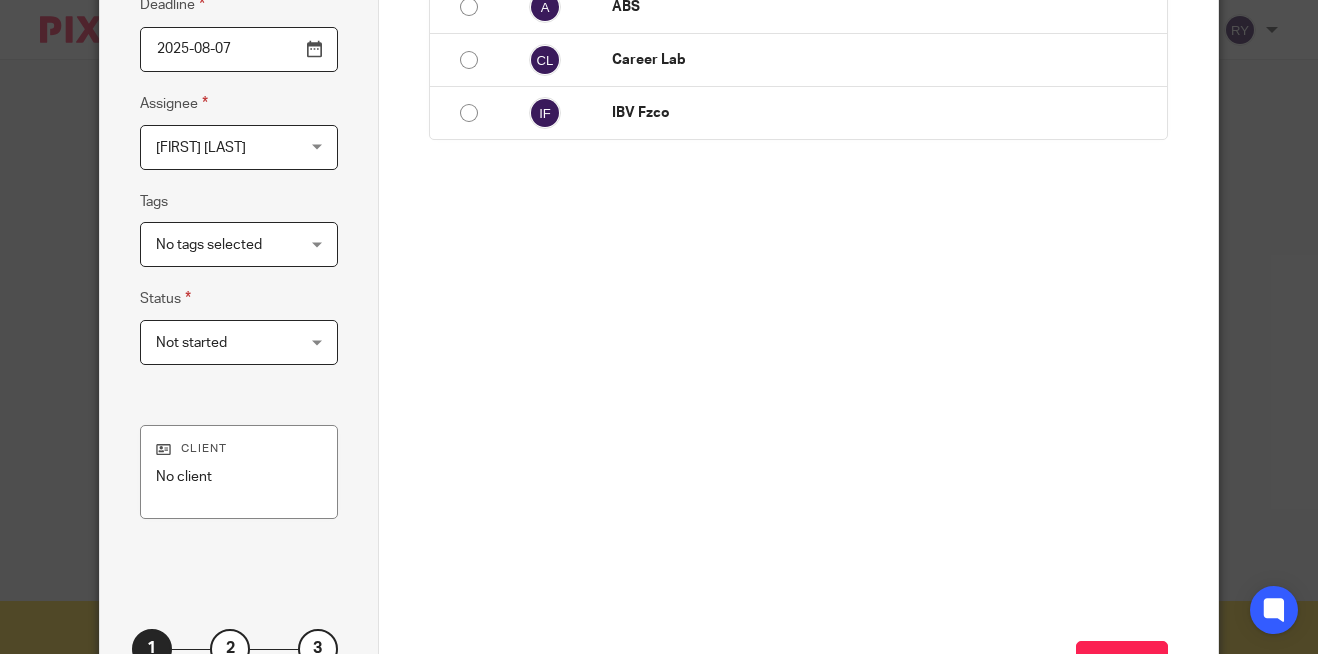 click on "No client" at bounding box center [239, 477] 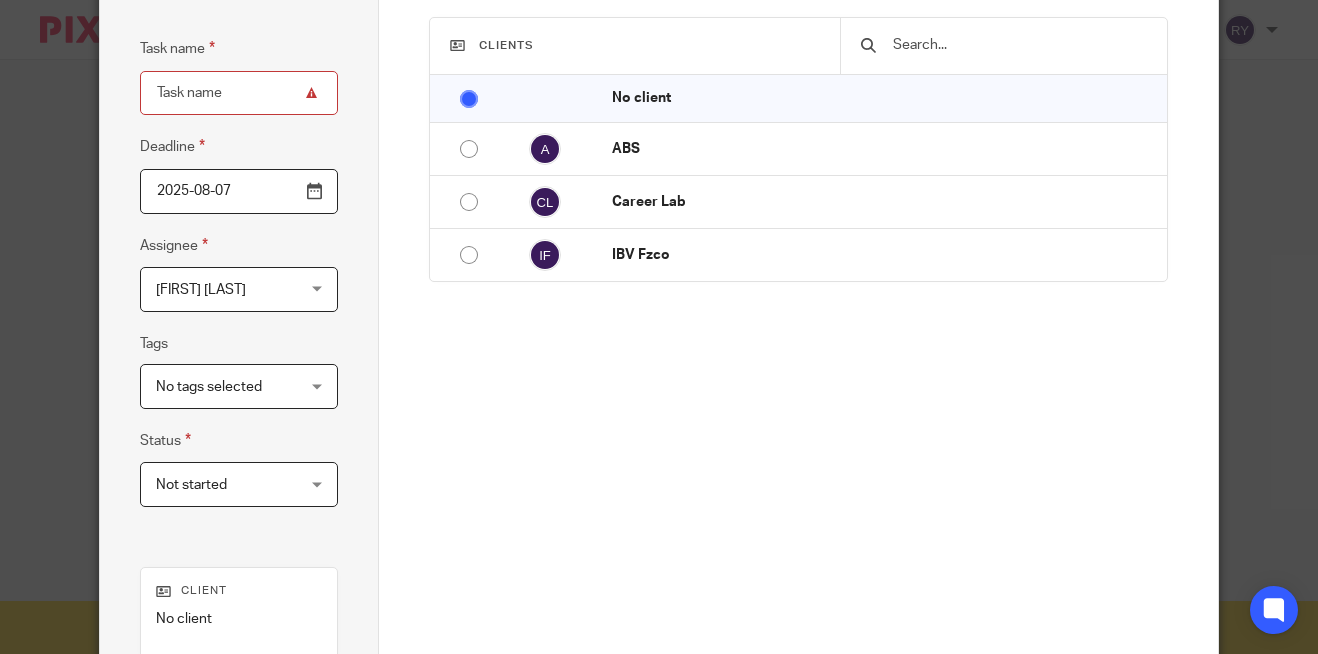 scroll, scrollTop: 100, scrollLeft: 0, axis: vertical 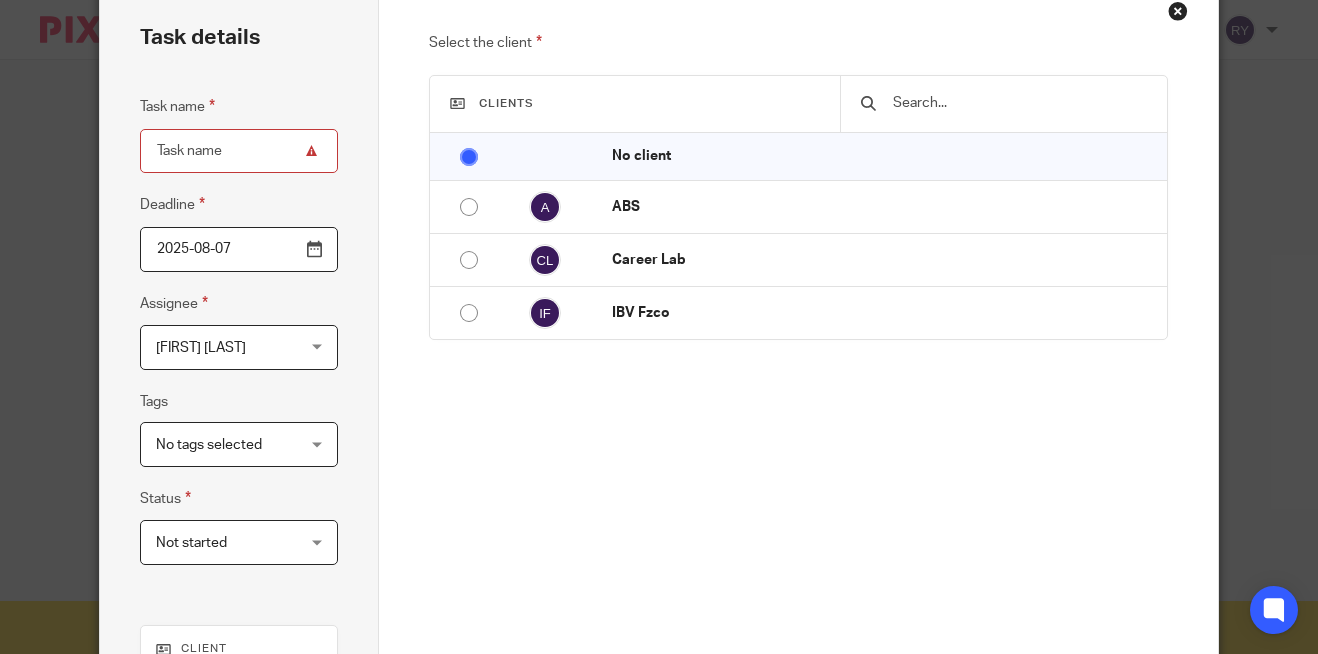 click on "Not started" at bounding box center (191, 543) 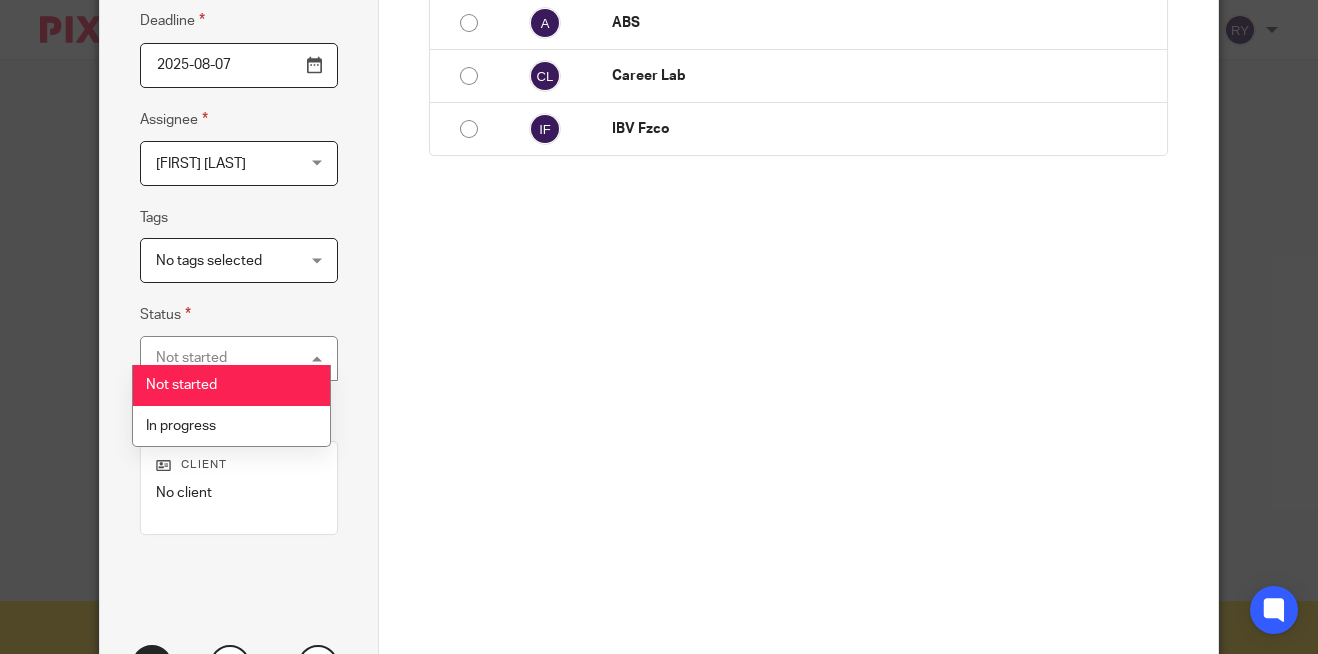 scroll, scrollTop: 300, scrollLeft: 0, axis: vertical 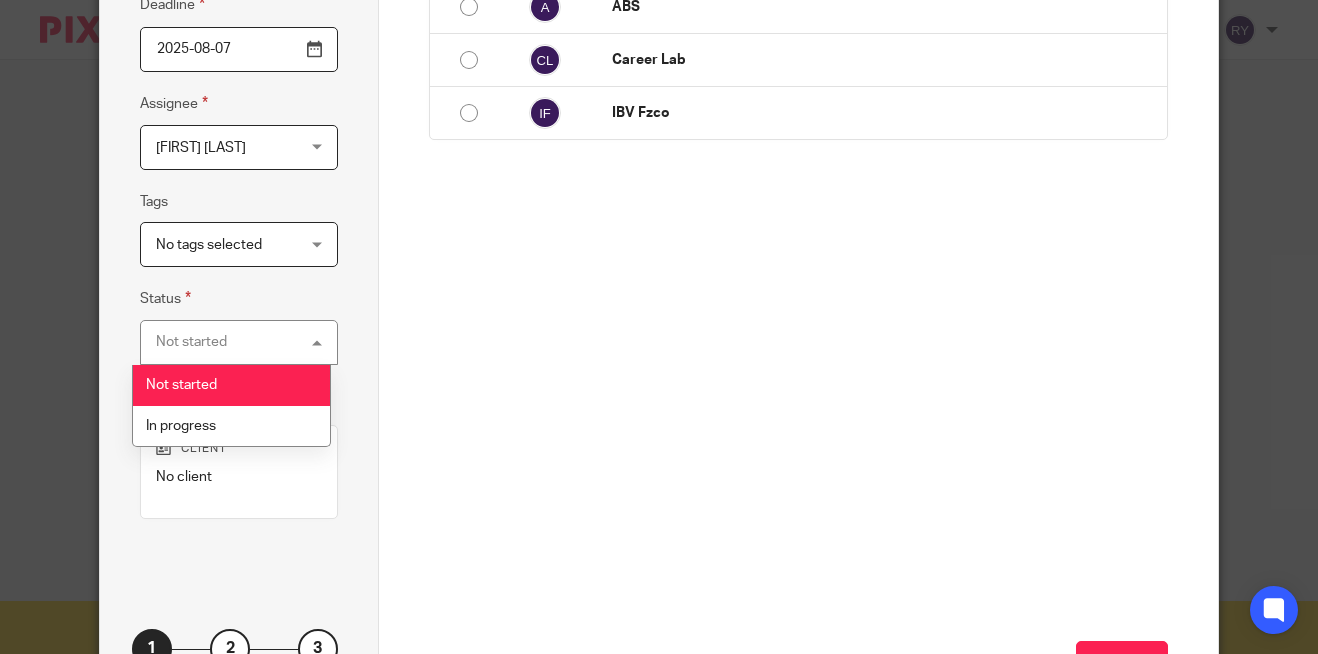 click on "Select the client
Clients
No client
ABS
Career Lab
IBV Fzco
Next" at bounding box center [798, 257] 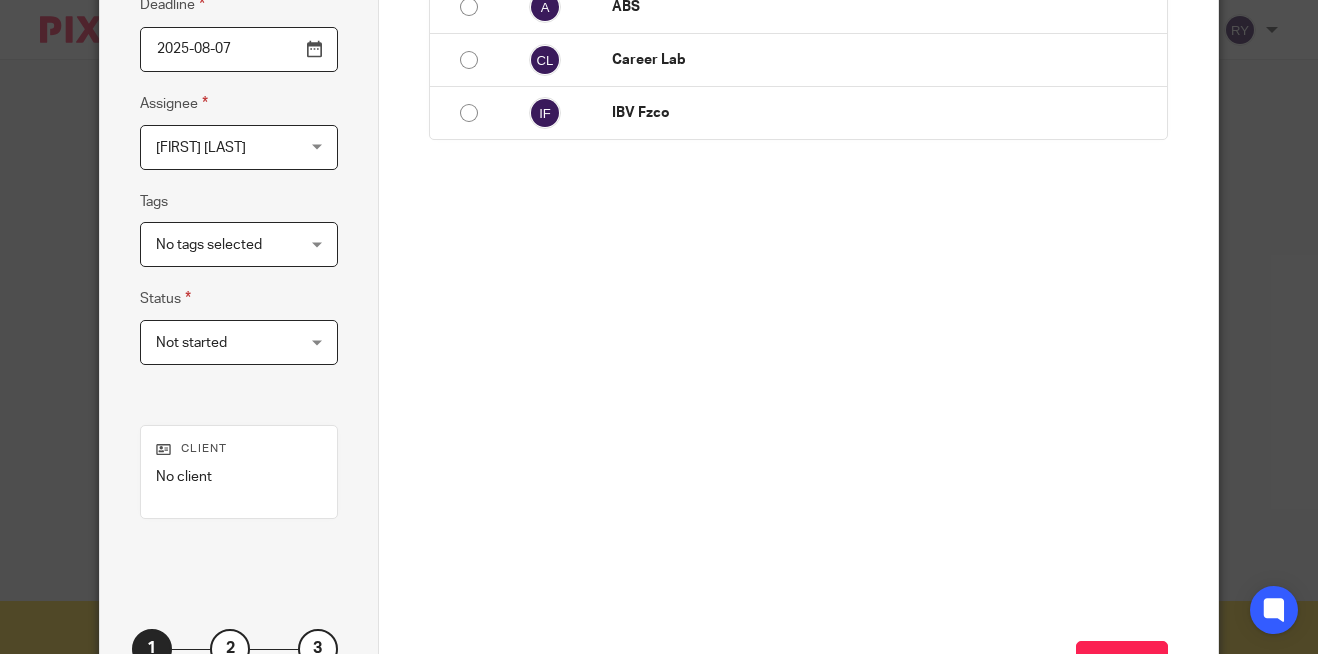 click on "No tags selected" at bounding box center (228, 244) 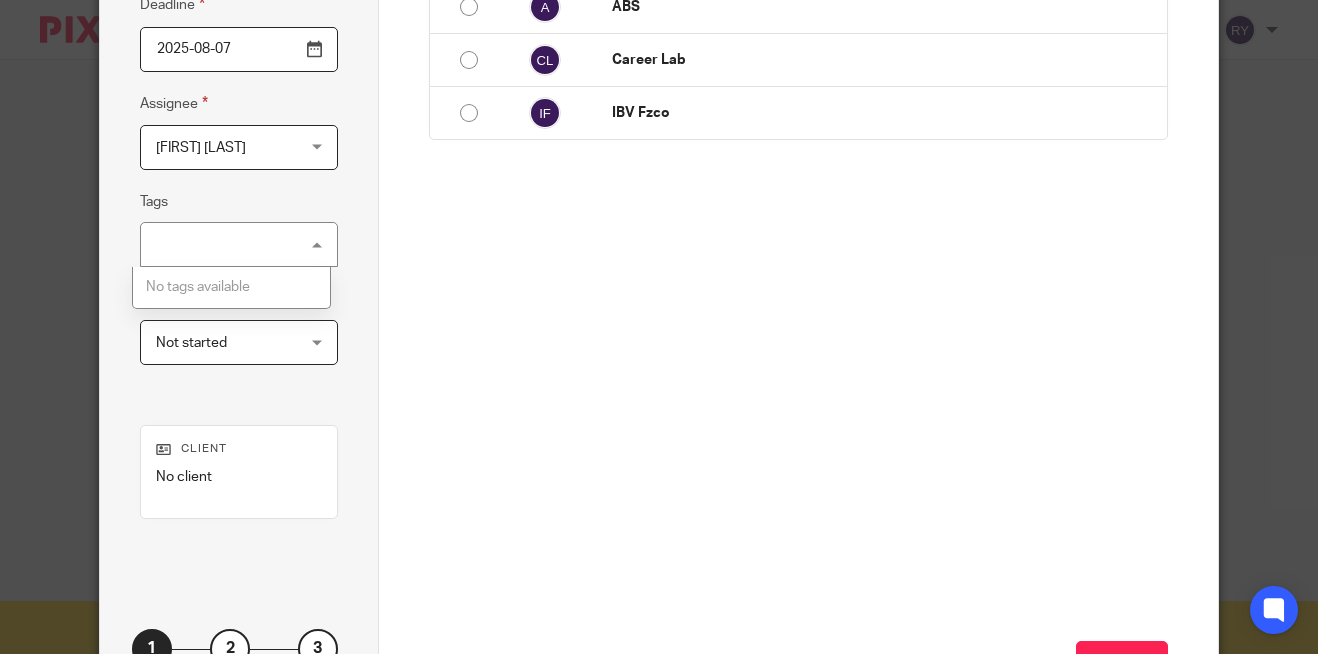 click on "Select the client
Clients
No client
ABS
Career Lab
IBV Fzco
Next" at bounding box center [798, 257] 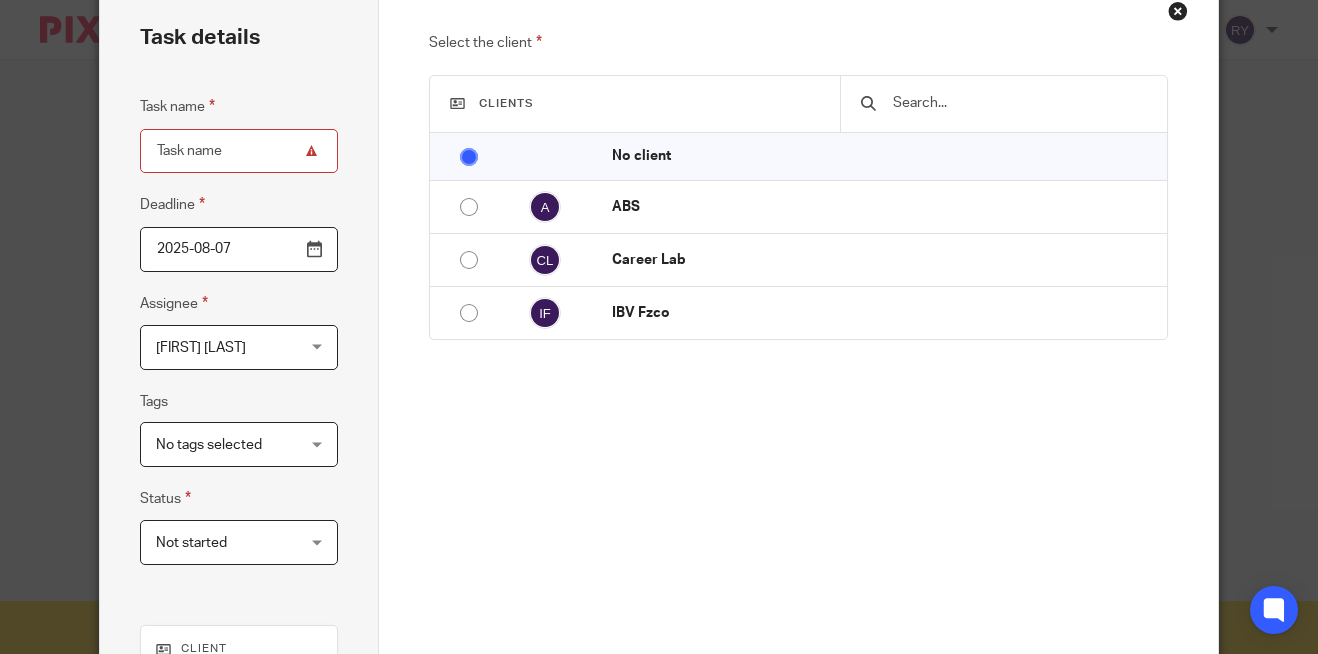 scroll, scrollTop: 0, scrollLeft: 0, axis: both 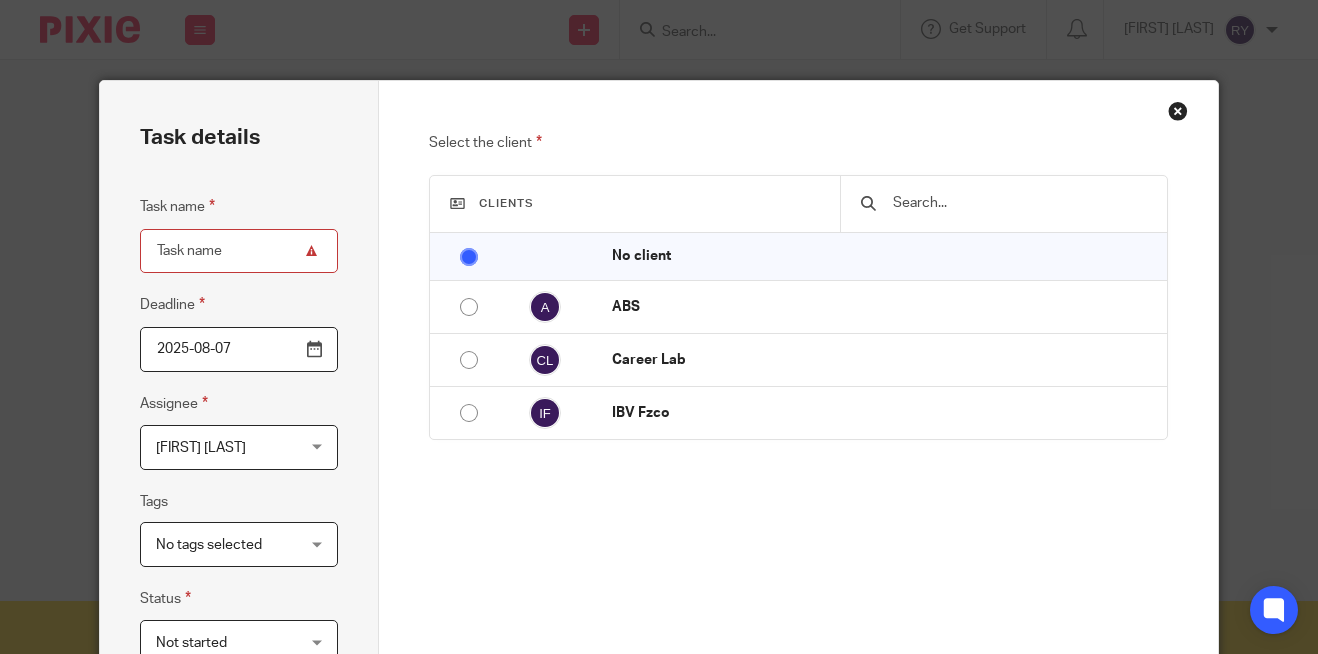 click at bounding box center (1178, 111) 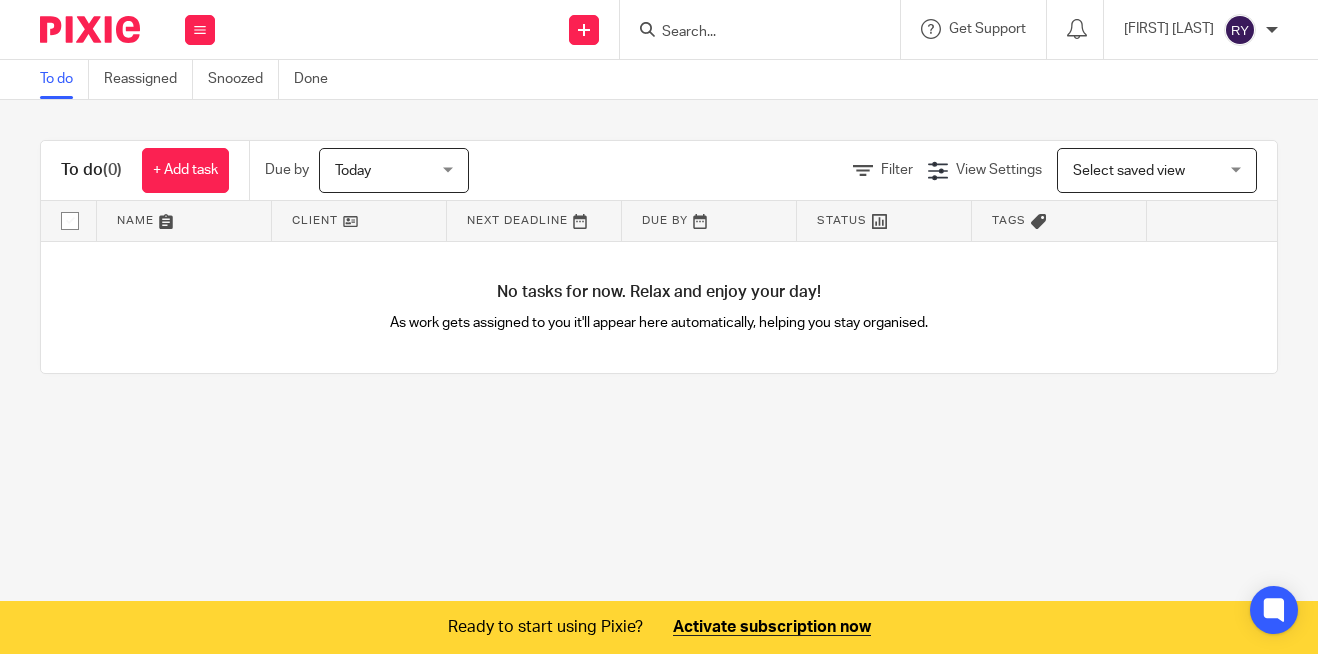 scroll, scrollTop: 0, scrollLeft: 0, axis: both 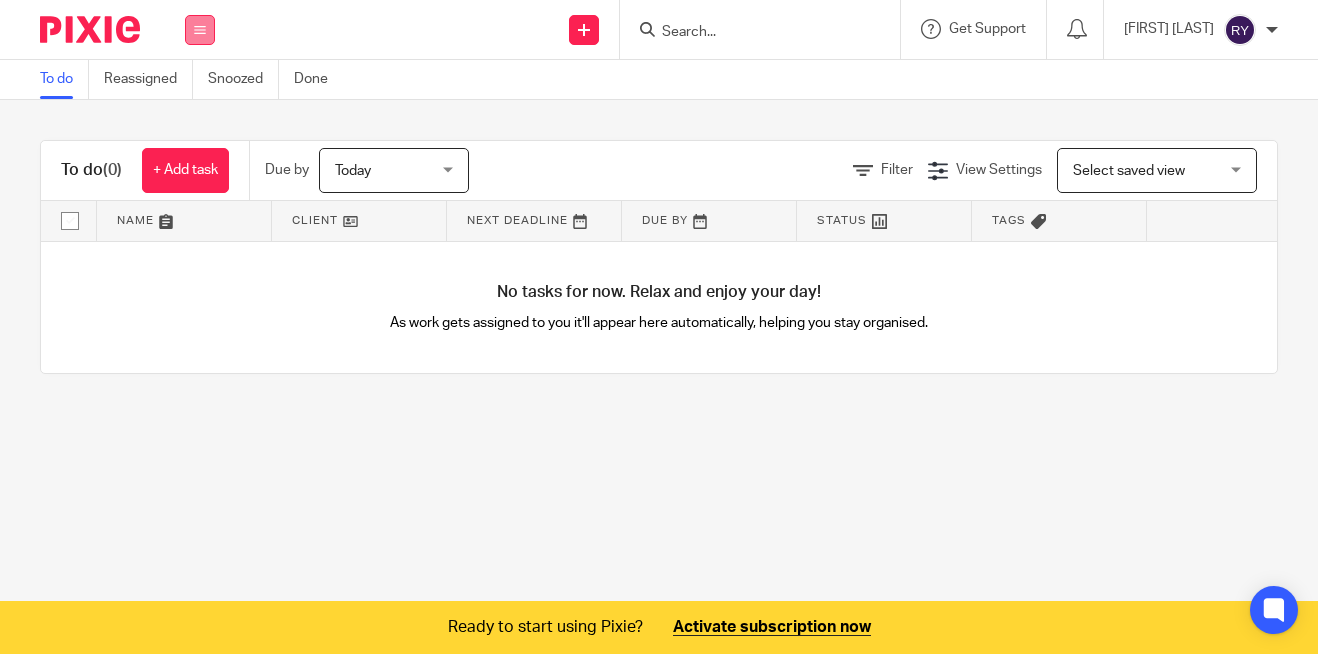 click at bounding box center (200, 30) 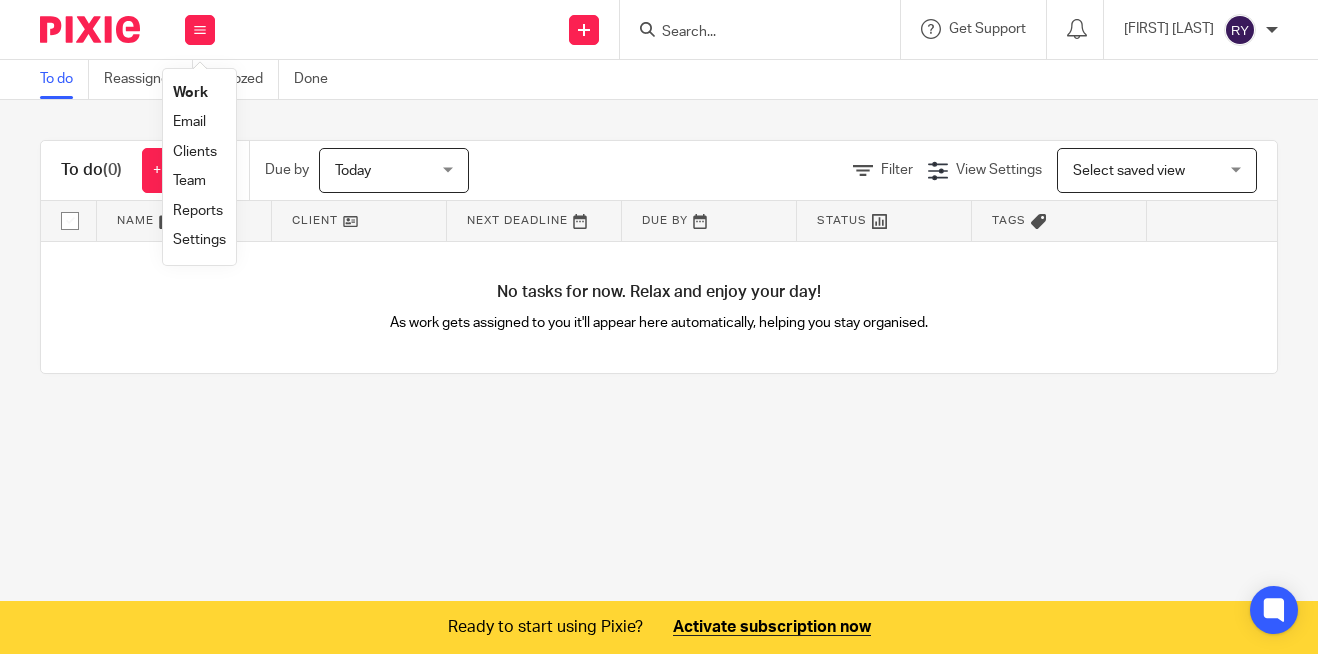 click on "Clients" at bounding box center [195, 152] 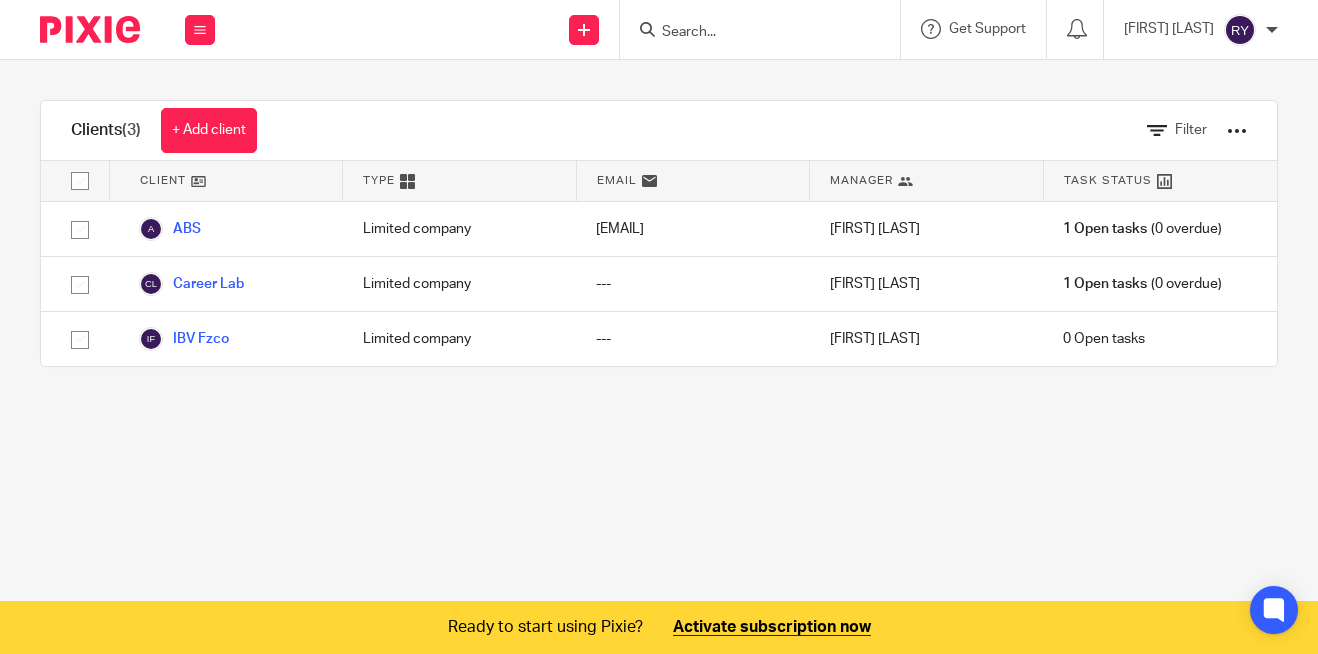 scroll, scrollTop: 0, scrollLeft: 0, axis: both 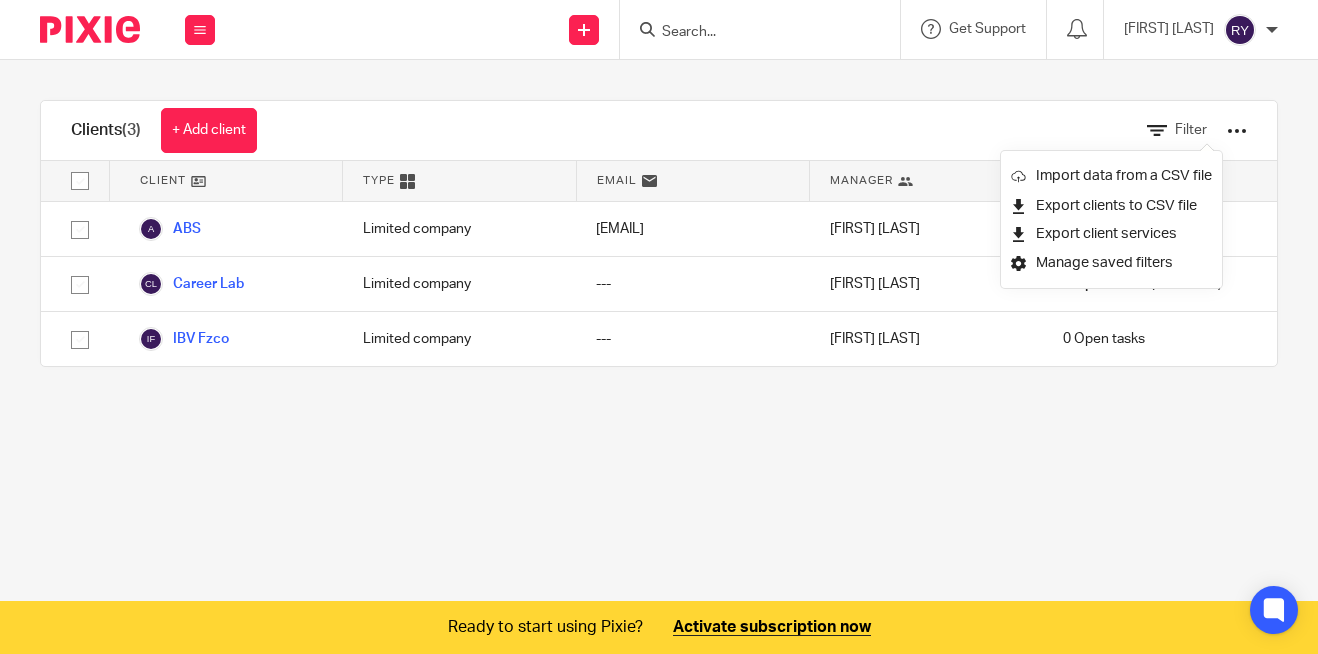 click on "Clients
(3)
+ Add client
Filter" at bounding box center [659, 131] 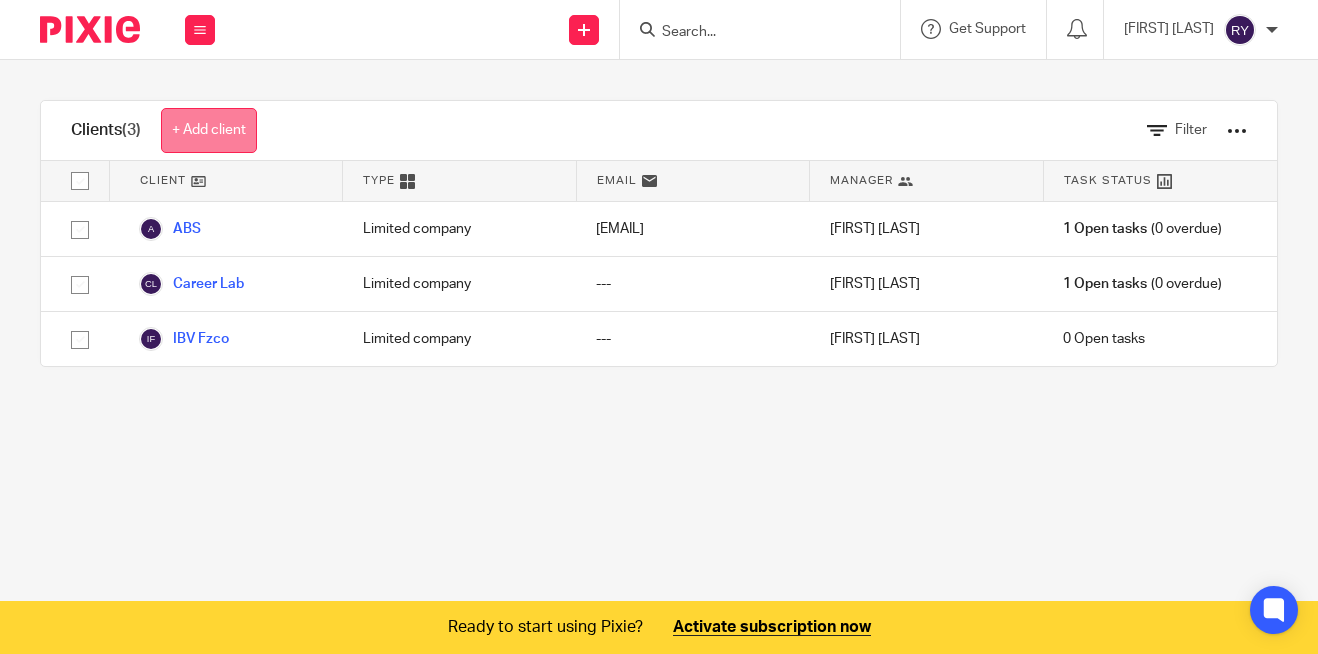 click on "+ Add client" at bounding box center (209, 130) 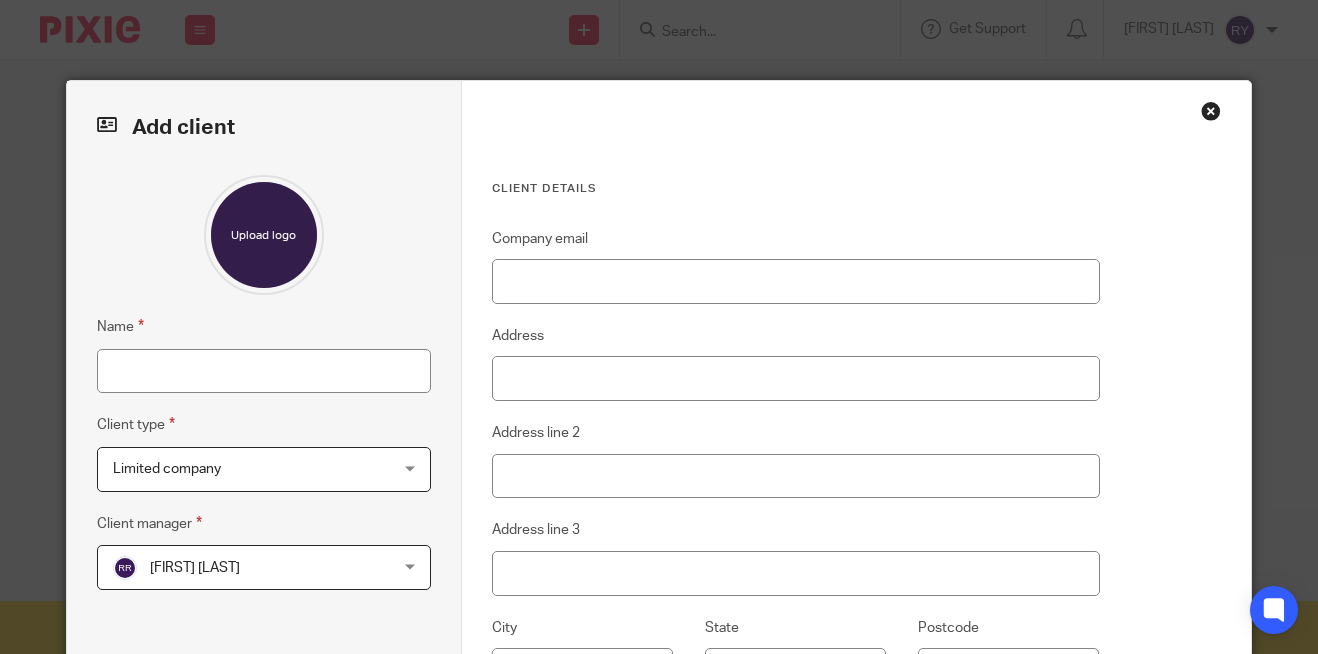 scroll, scrollTop: 0, scrollLeft: 0, axis: both 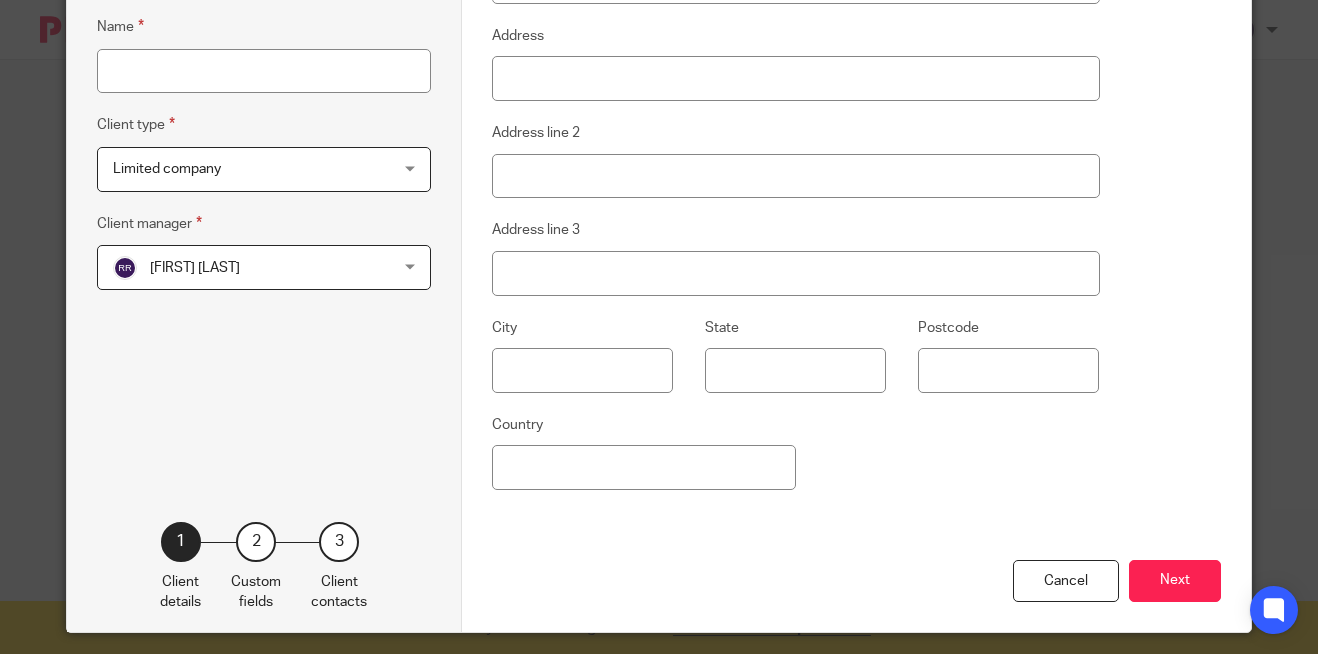 click on "[FIRST] [LAST]
[FIRST] [LAST]" at bounding box center [264, 267] 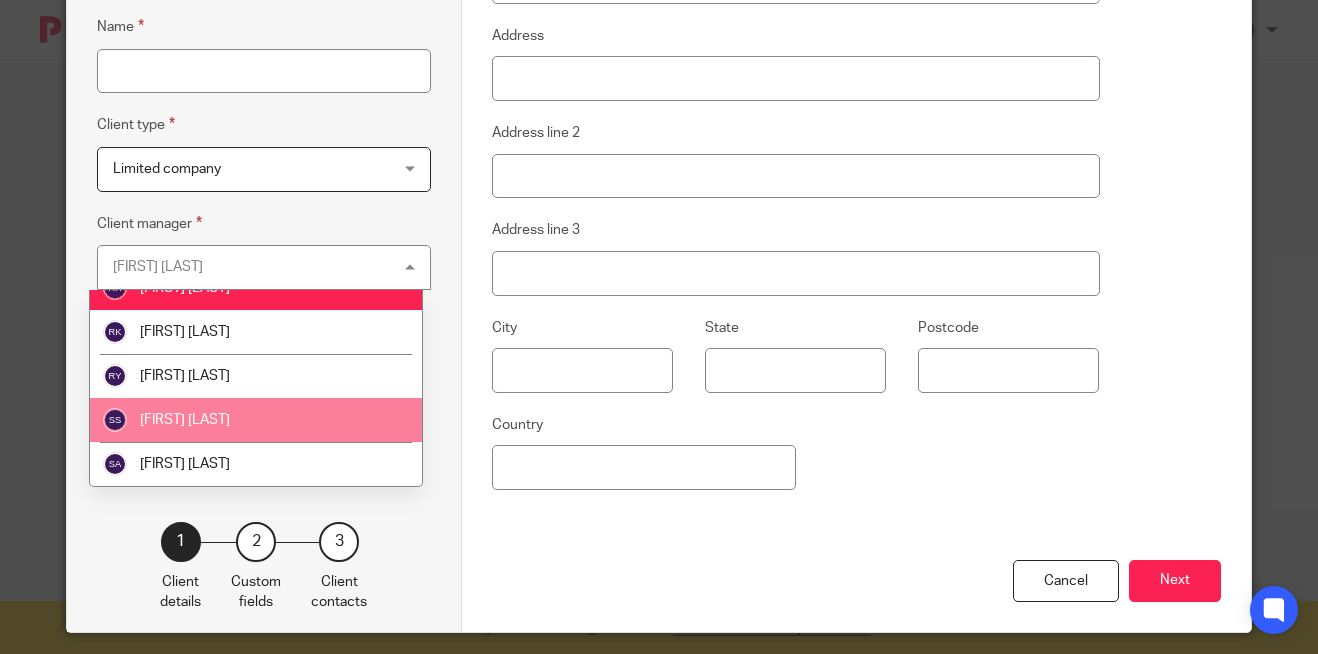 scroll, scrollTop: 0, scrollLeft: 0, axis: both 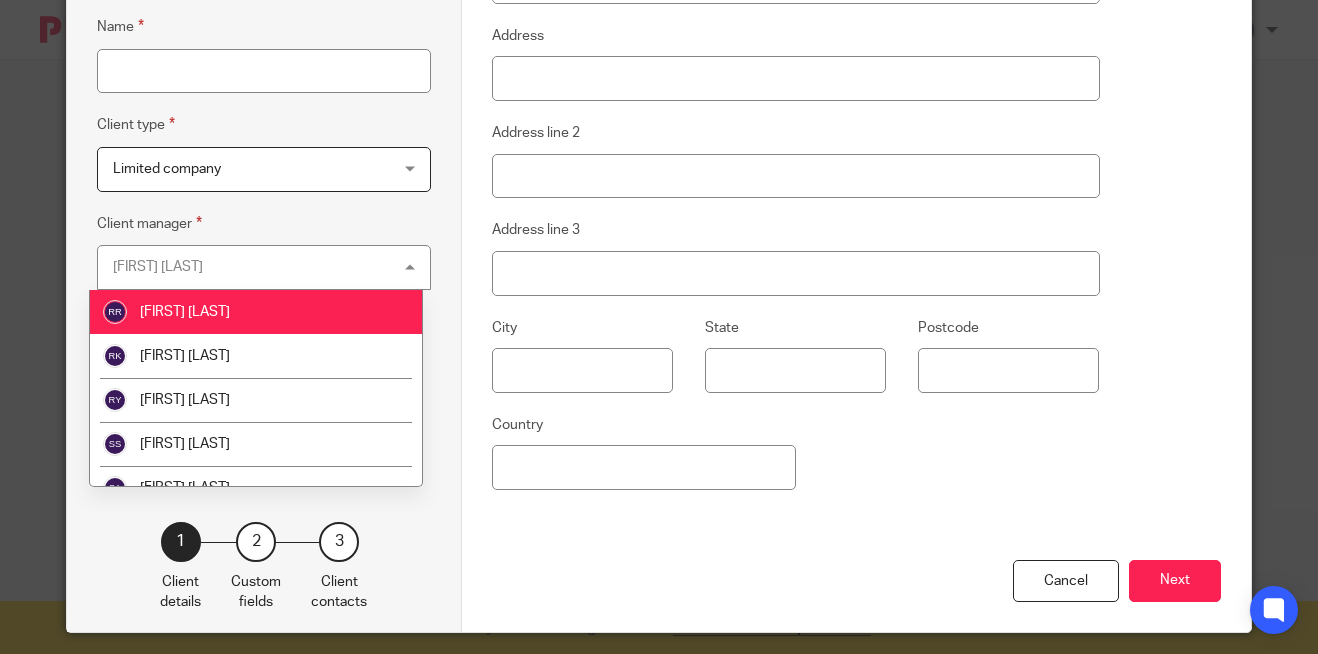 click on "Limited company
Limited company" at bounding box center [264, 169] 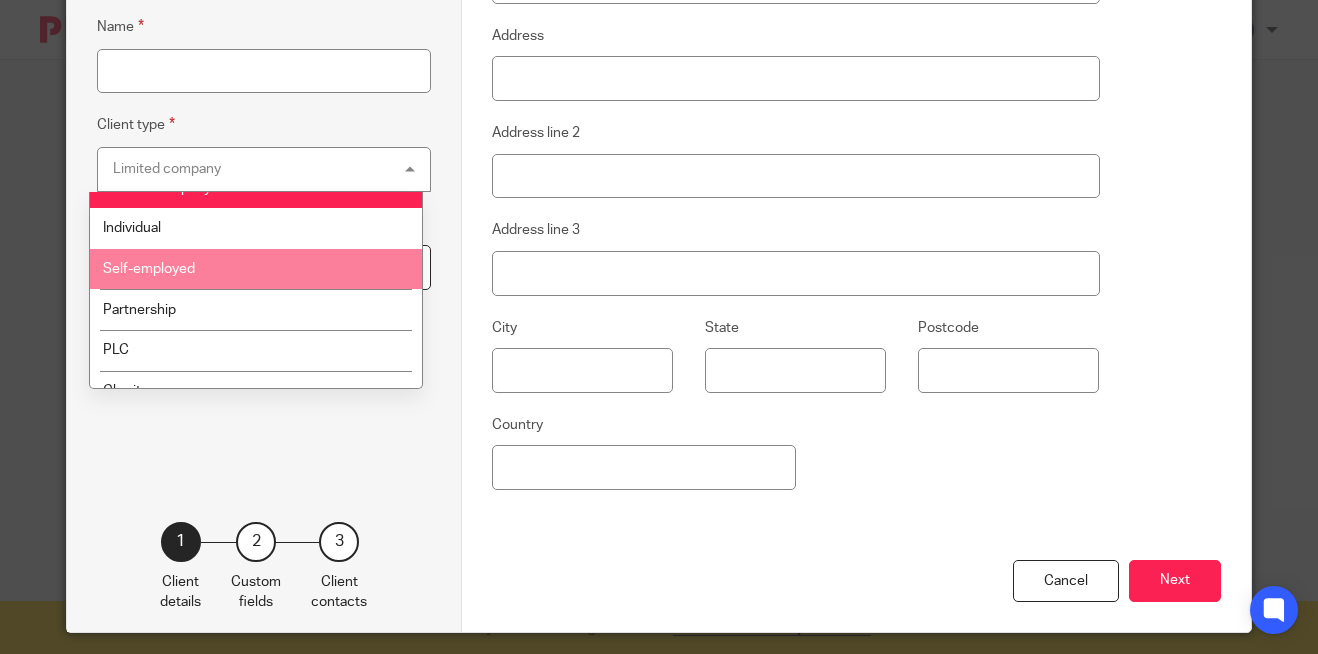 scroll, scrollTop: 47, scrollLeft: 0, axis: vertical 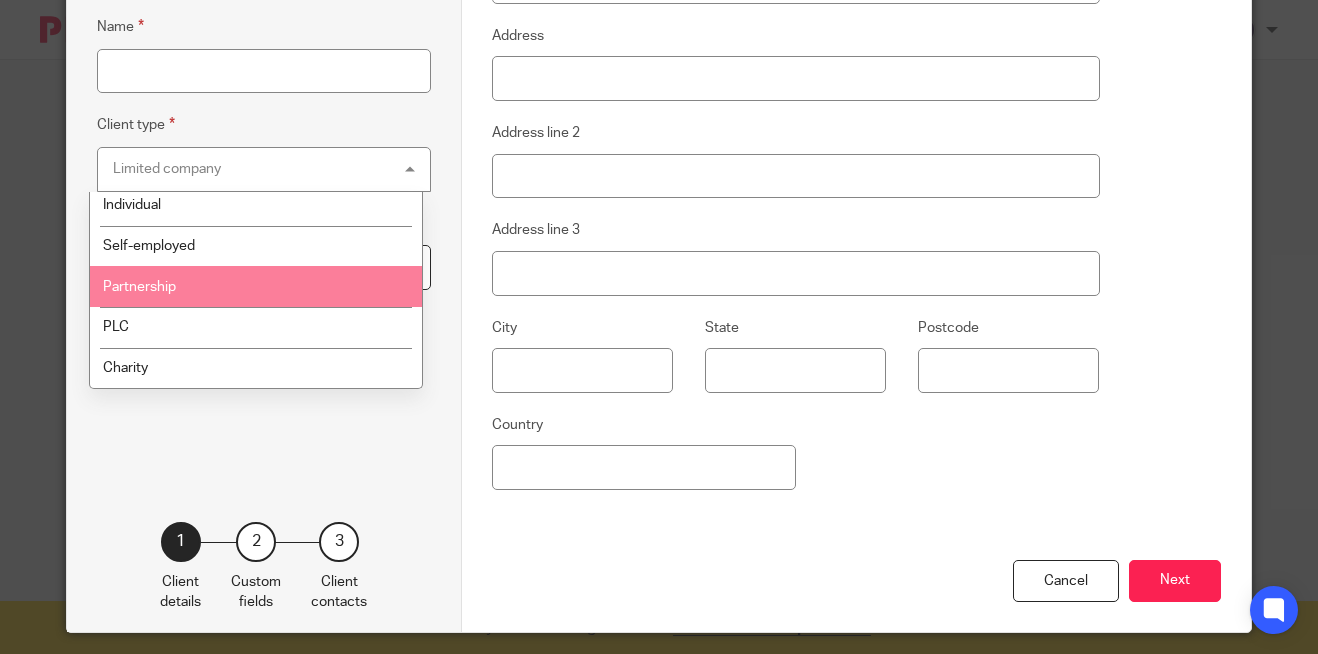 click on "Add client       Name     Client type
Limited company
Limited company
Limited company
Individual
Self-employed
Partnership
PLC
Charity
1   Client manager
[FIRST] [LAST]
[FIRST] [LAST]
[FIRST] [LAST]
[FIRST] [LAST]
[FIRST] [LAST]
[FIRST] [LAST]
[FIRST] [LAST]
7   1   Client details   2   Custom fields   3   Client contacts" at bounding box center [264, 206] 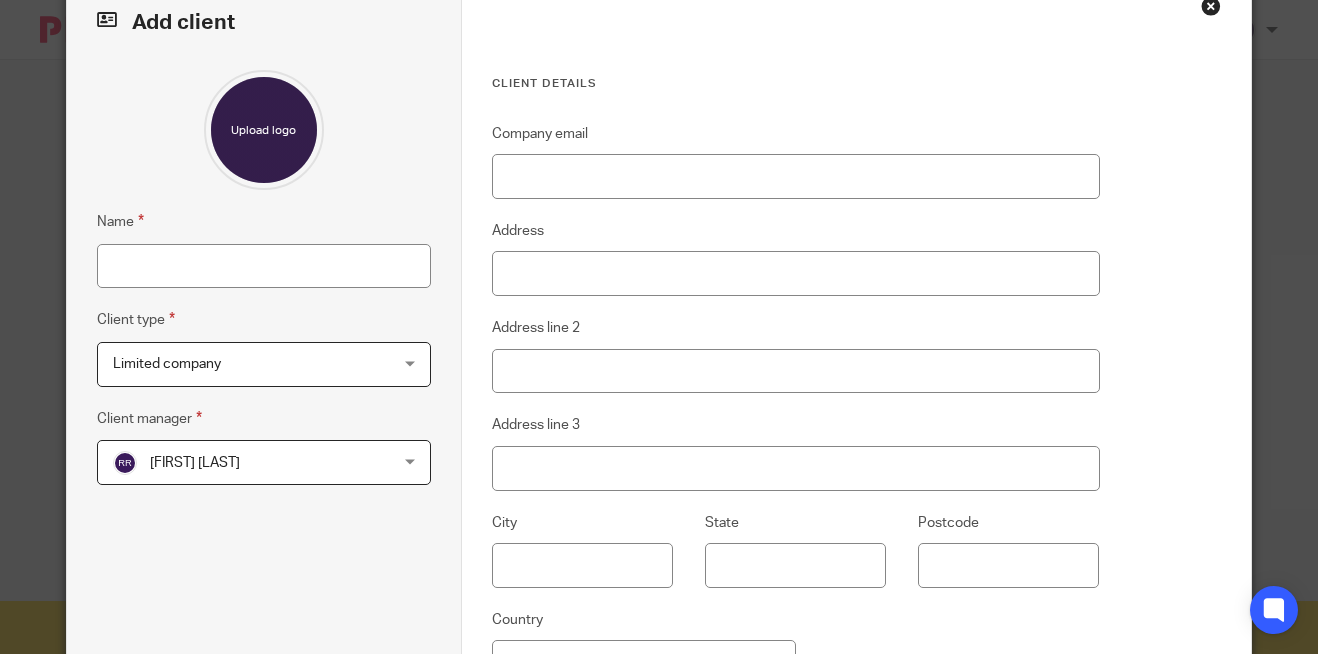 scroll, scrollTop: 100, scrollLeft: 0, axis: vertical 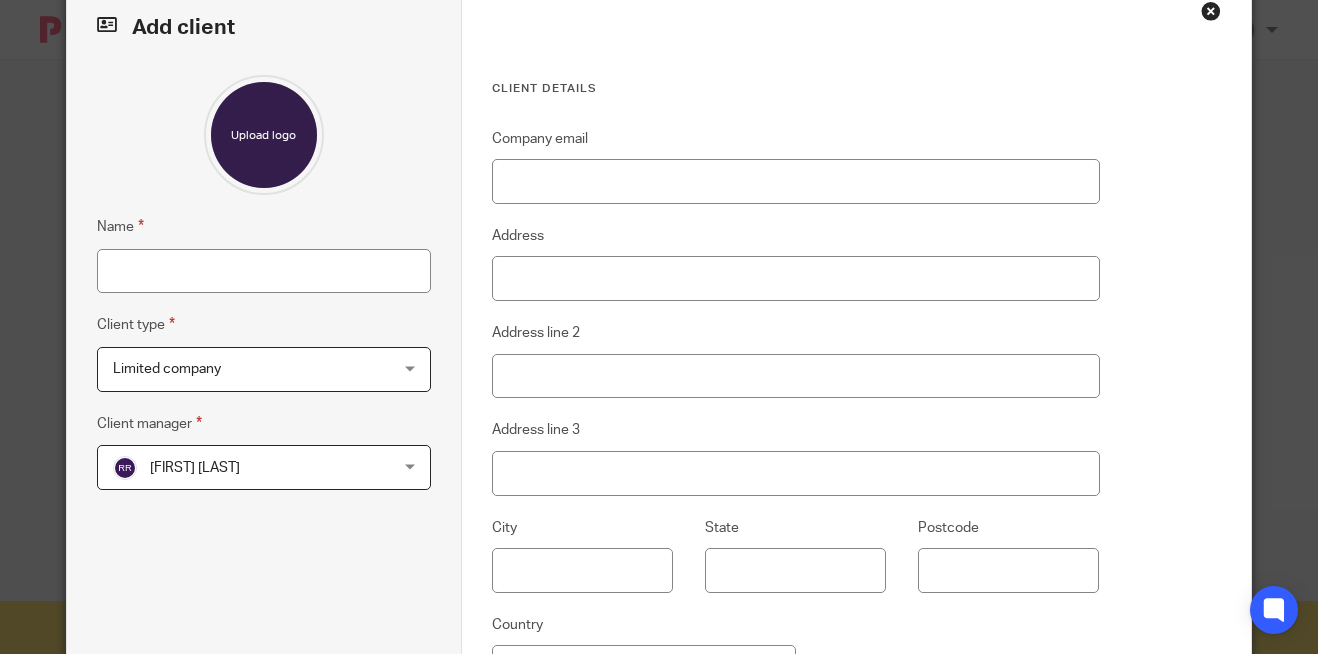 click on "Limited company
Limited company" at bounding box center (264, 369) 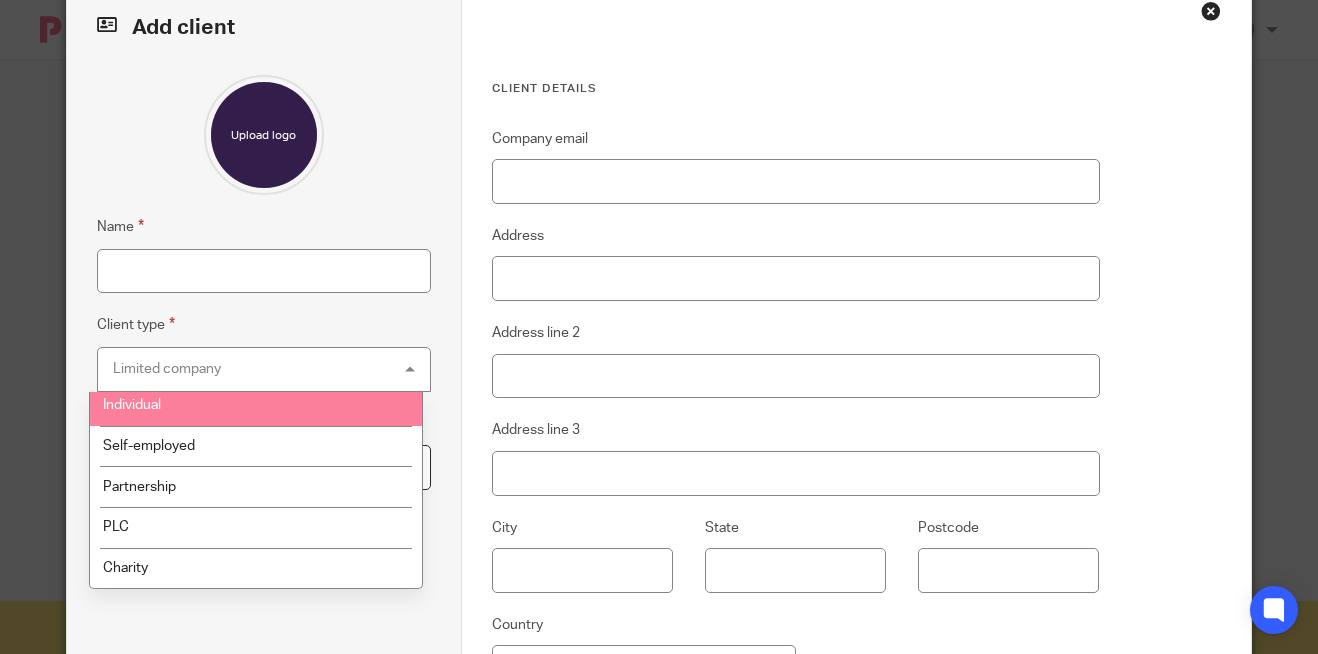 click on "Add client       Name     Client type
Limited company
Limited company
Limited company
Individual
Self-employed
Partnership
PLC
Charity
1   Client manager
Rammiya Ravindran
Rammiya Ravindran
Rammiya Ravindran
Rangana Kuruppu
Rubeenthiny Yokarasa
Senthilraj Siventhirarajh
Shairas Ahamed
7   1   Client details   2   Custom fields   3   Client contacts" at bounding box center [264, 406] 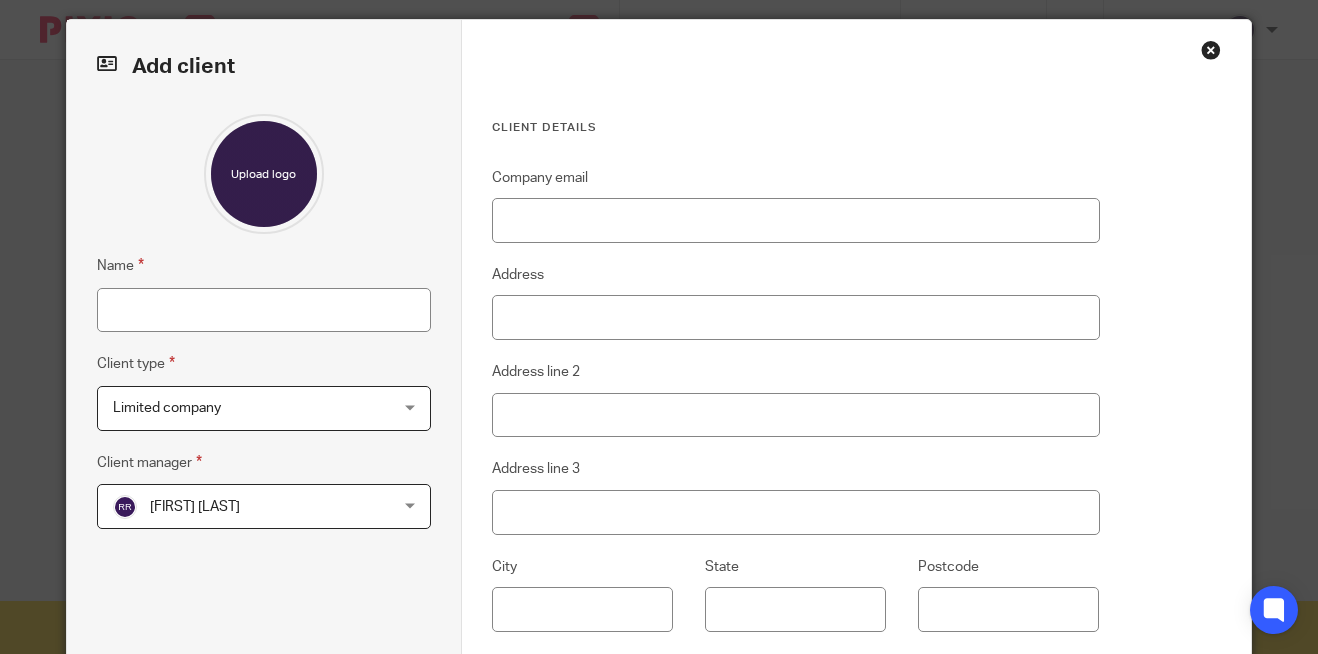 scroll, scrollTop: 0, scrollLeft: 0, axis: both 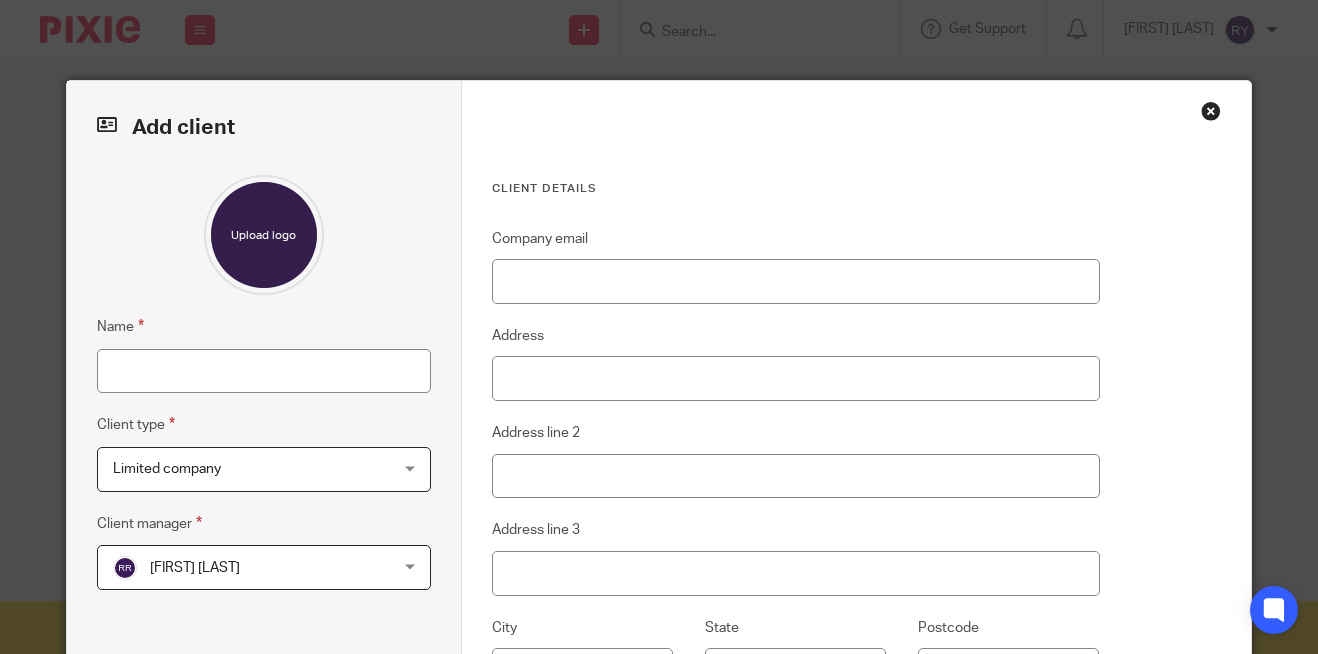 click at bounding box center (1211, 111) 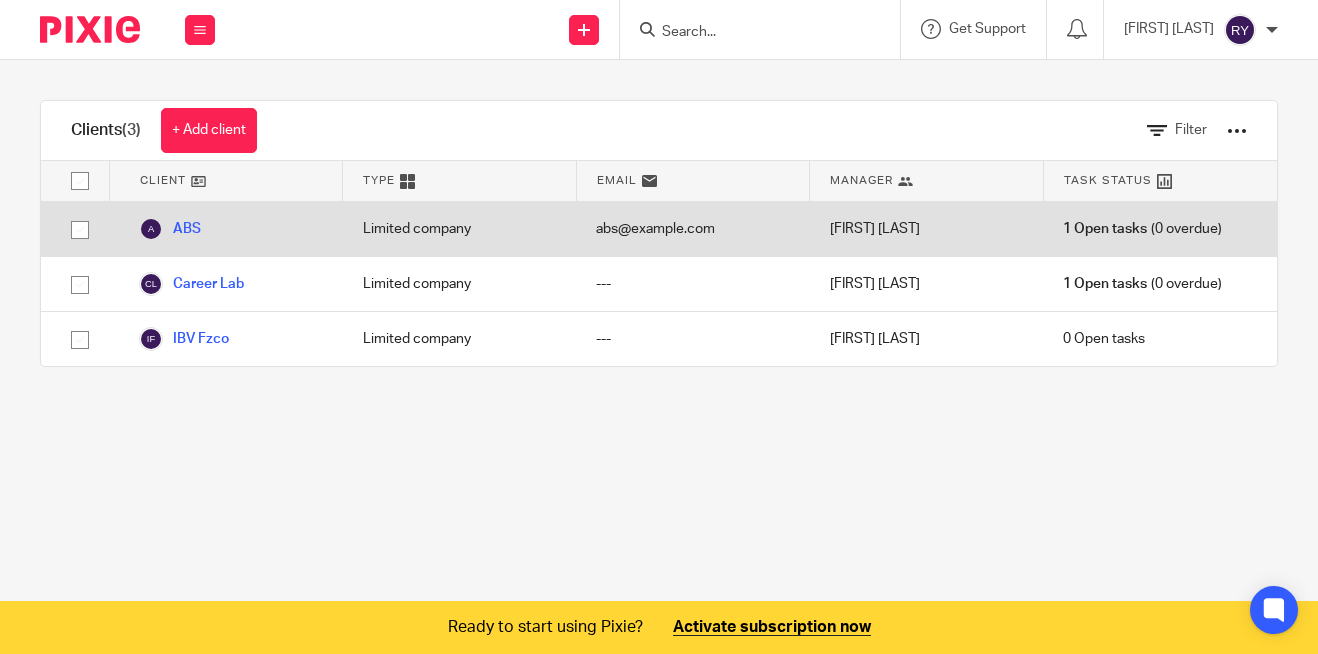 scroll, scrollTop: 0, scrollLeft: 0, axis: both 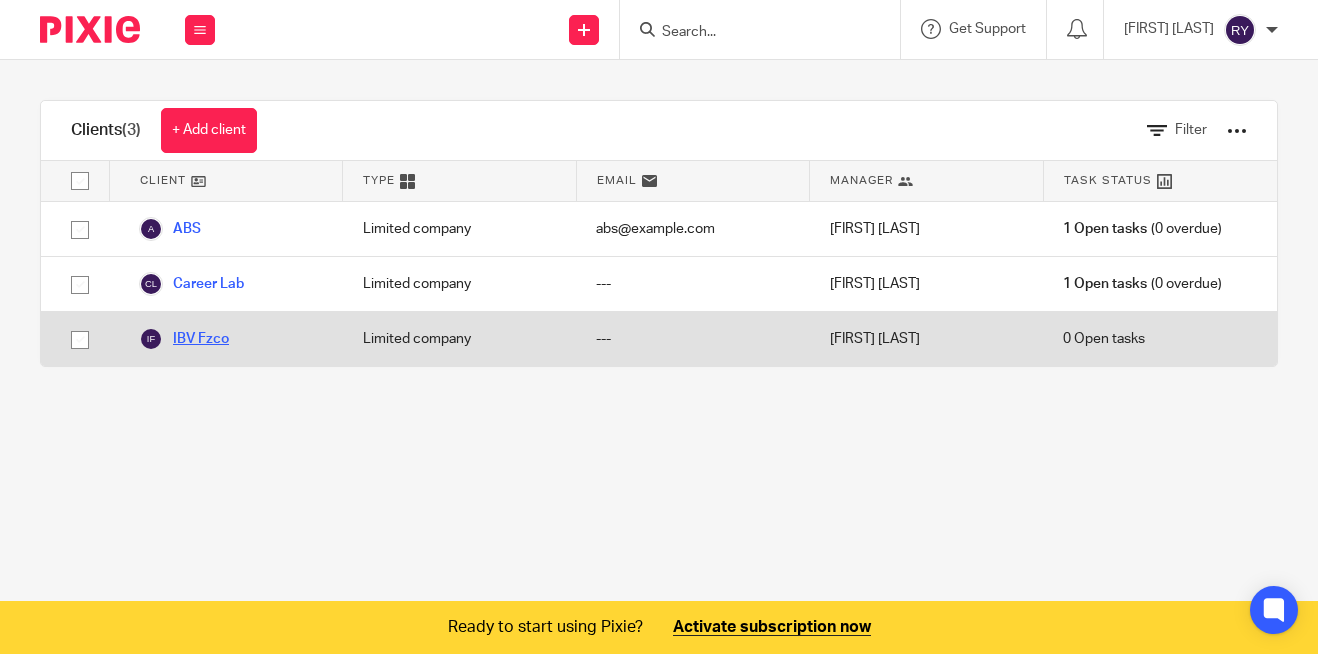 click on "IBV Fzco" at bounding box center (184, 339) 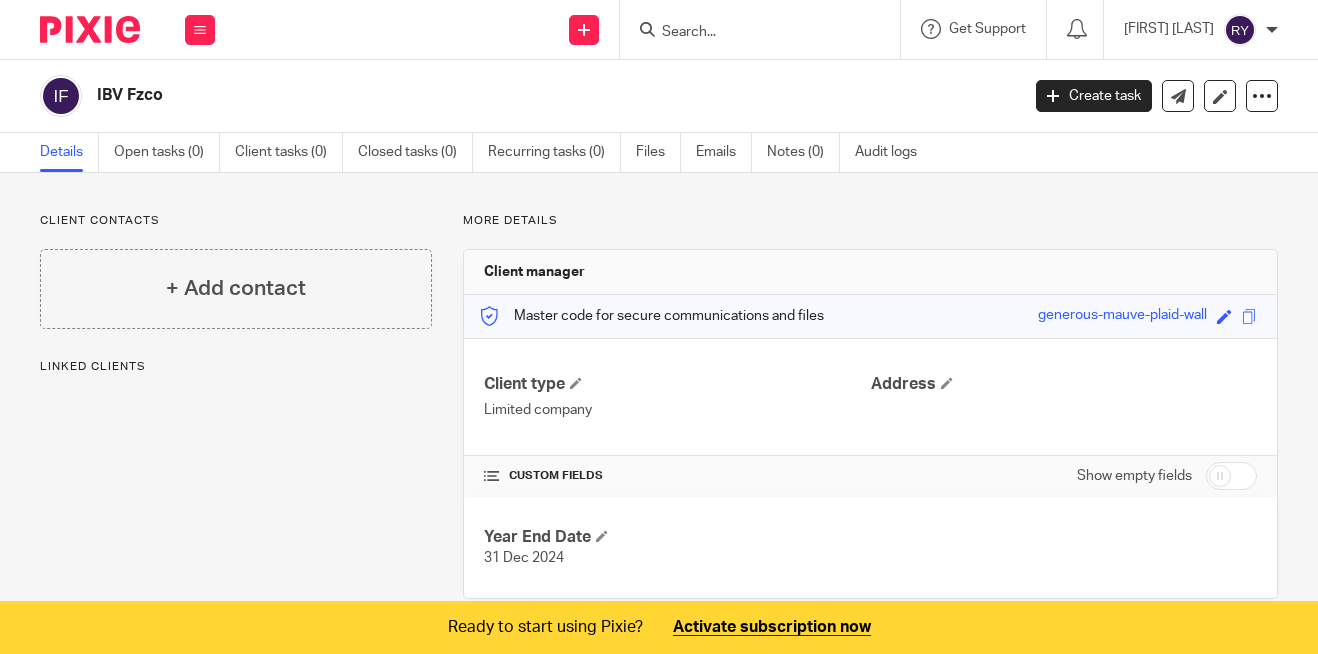 scroll, scrollTop: 0, scrollLeft: 0, axis: both 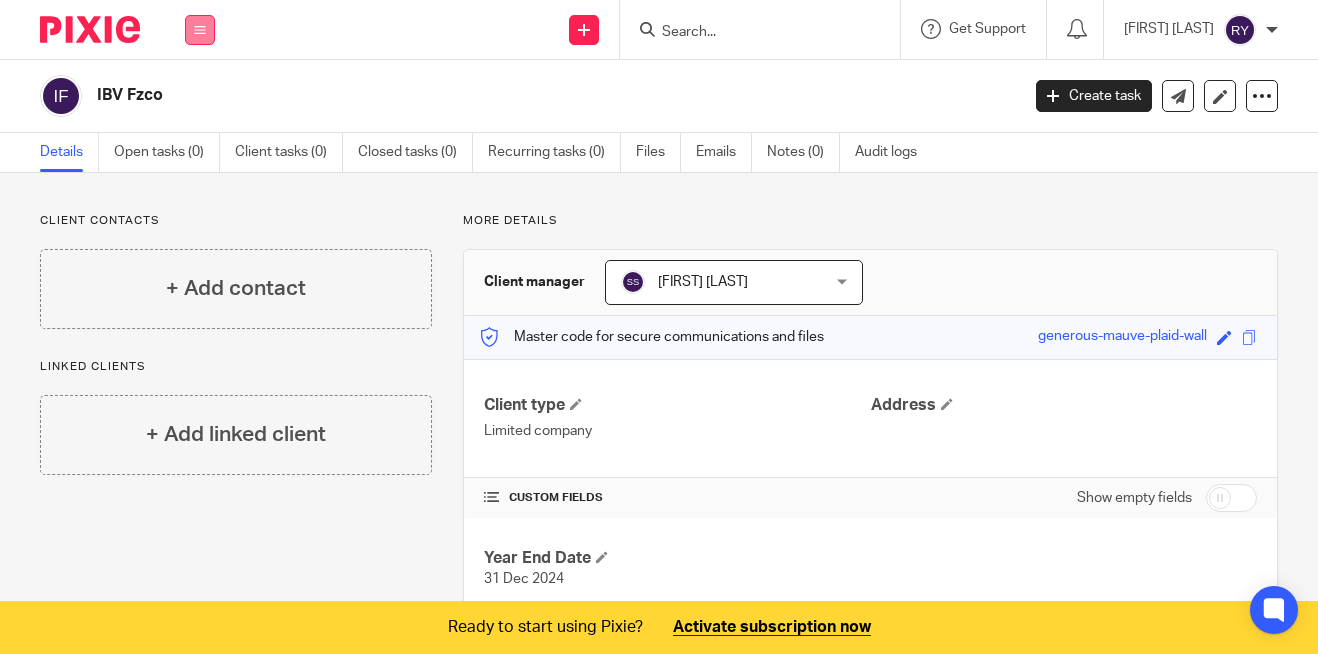 click at bounding box center (200, 30) 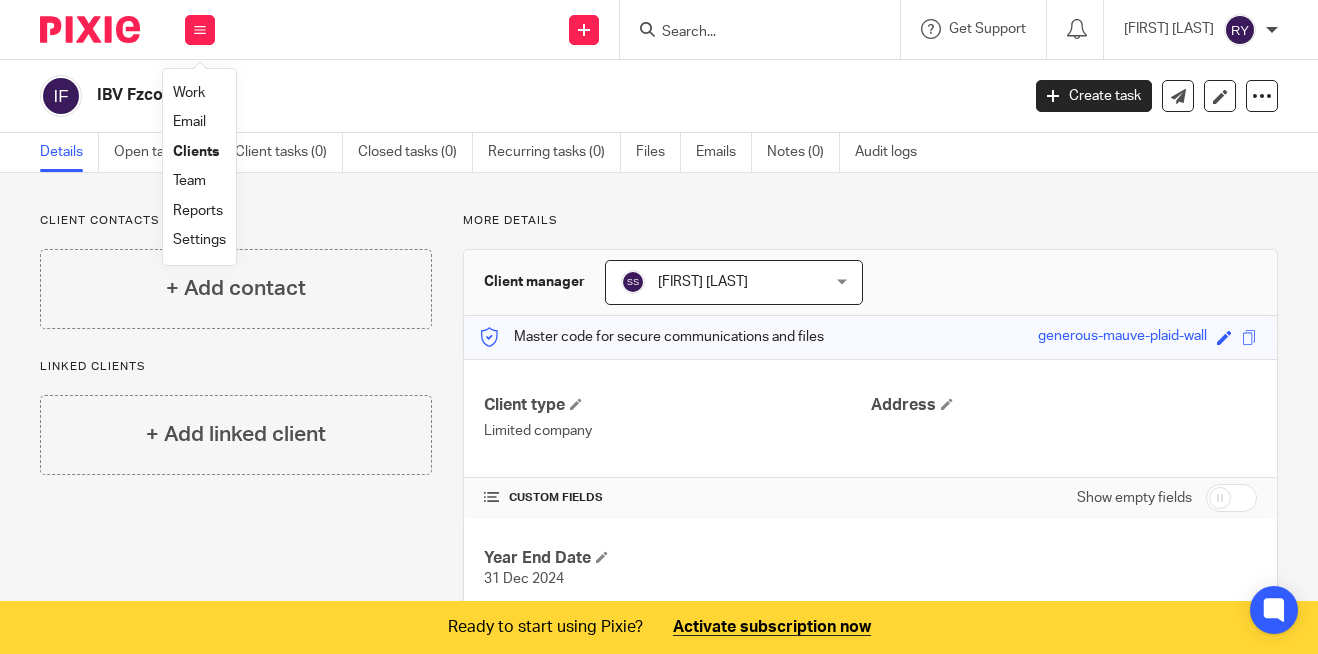 click on "Team" at bounding box center (189, 181) 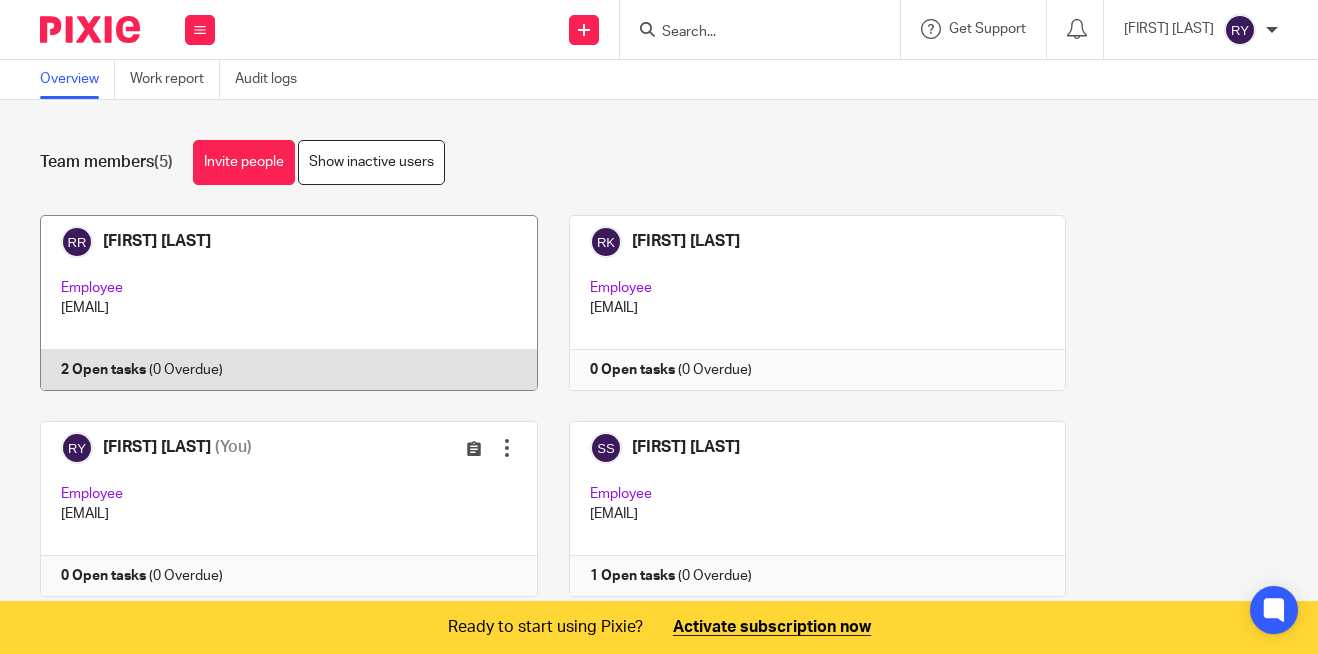 scroll, scrollTop: 0, scrollLeft: 0, axis: both 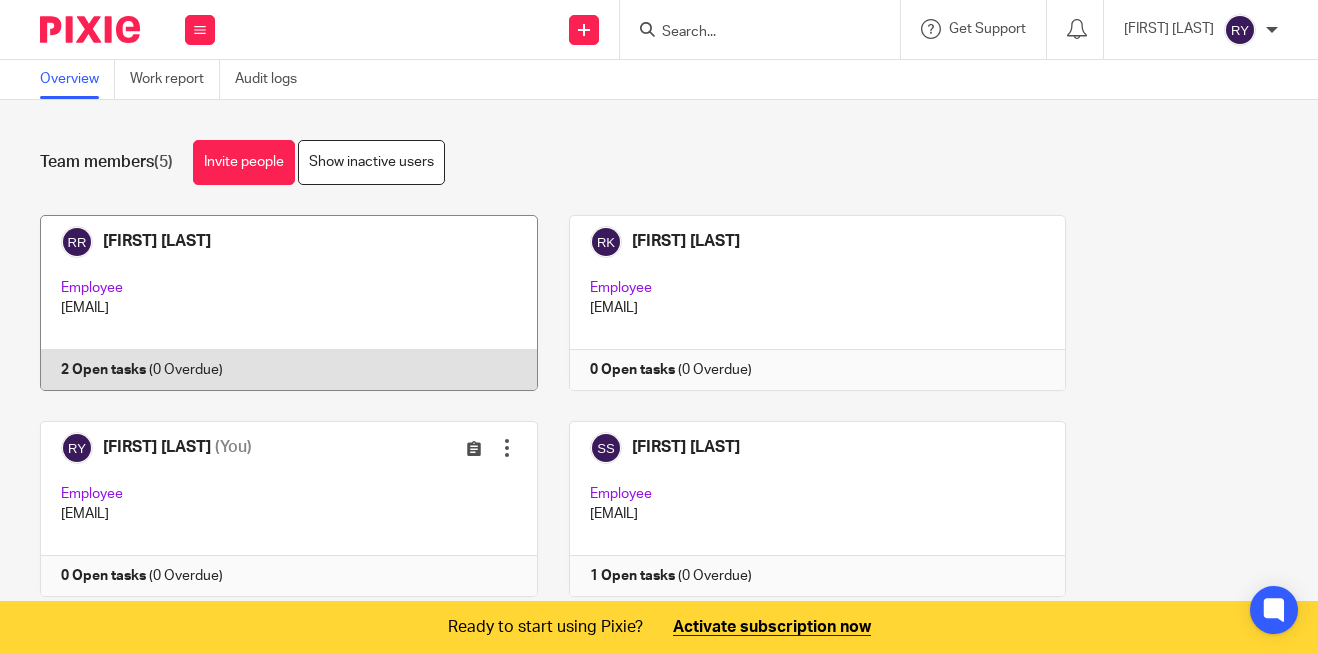 click at bounding box center [273, 303] 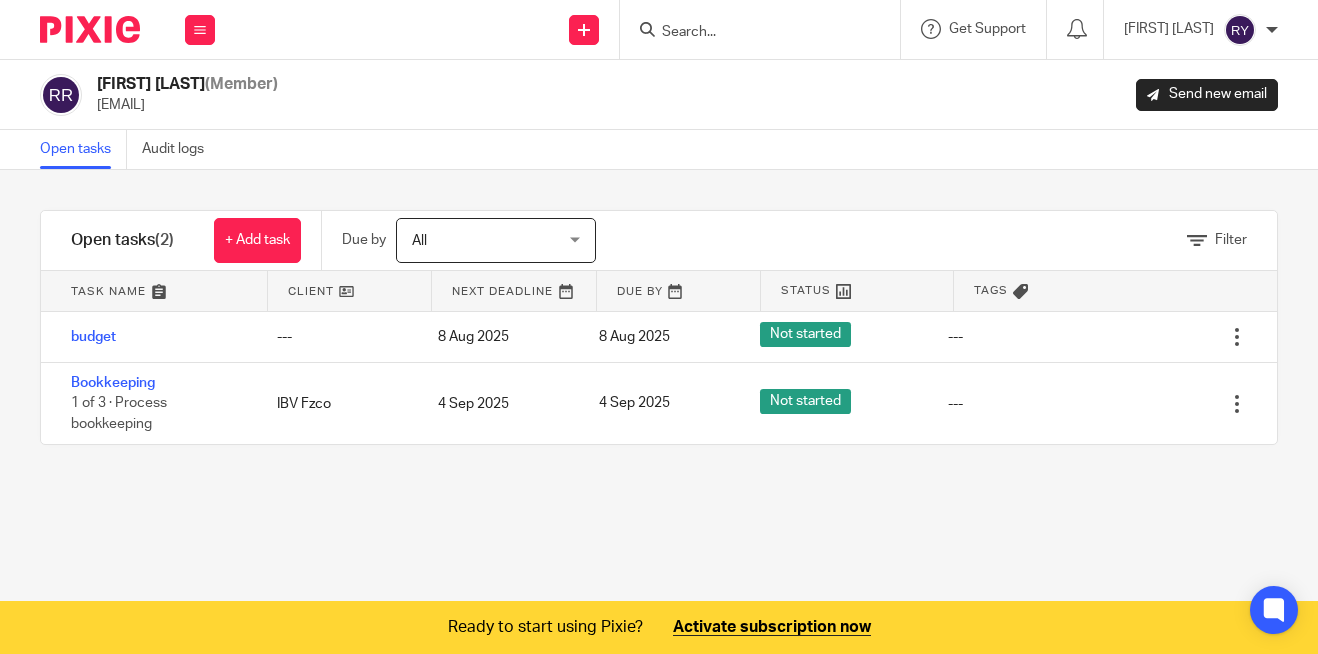 scroll, scrollTop: 0, scrollLeft: 0, axis: both 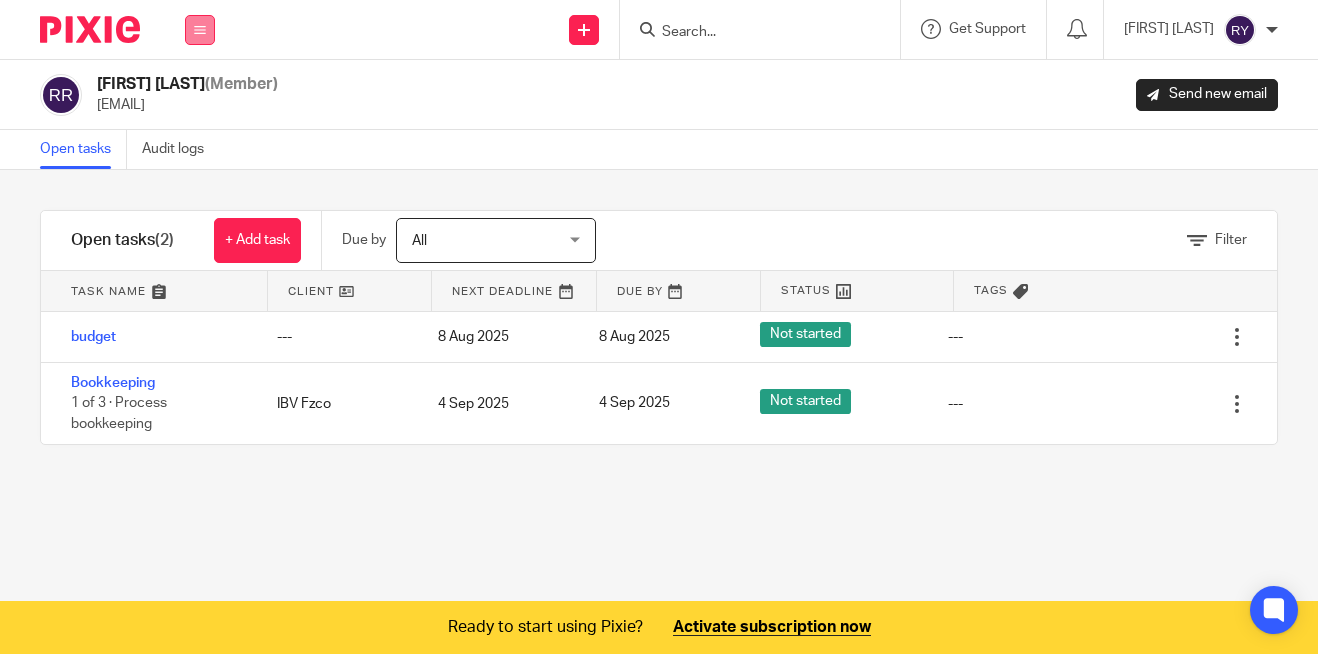 click at bounding box center [200, 30] 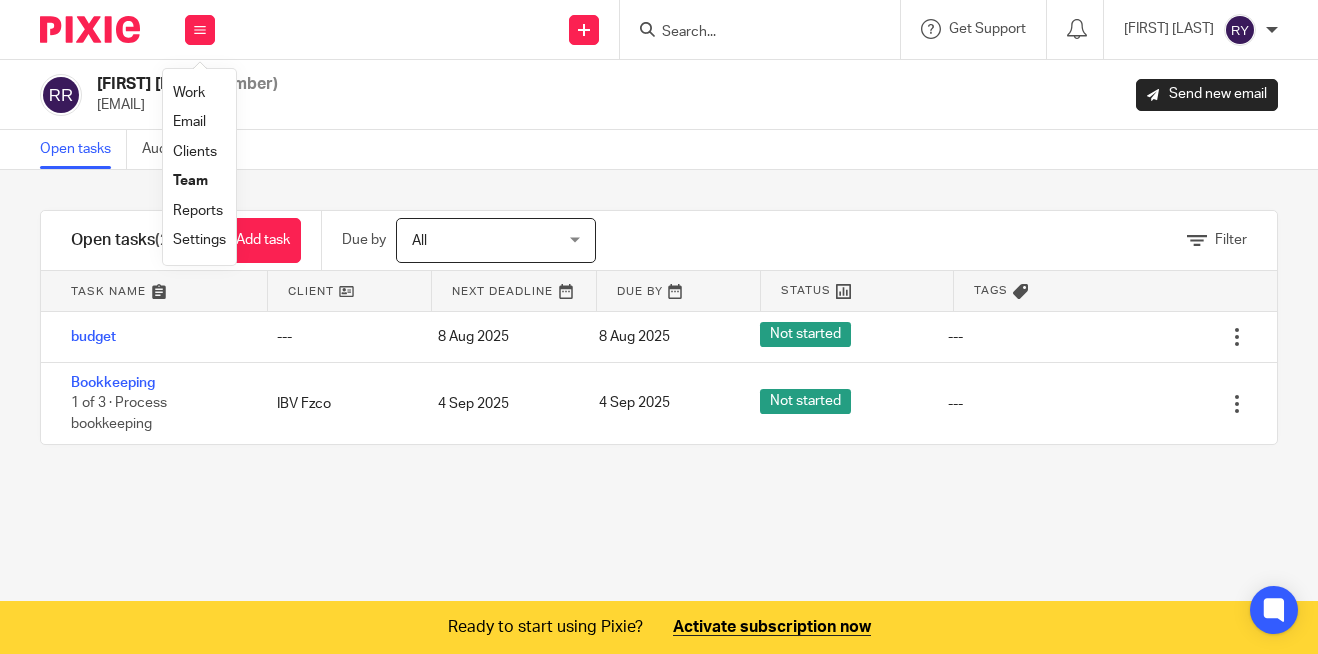 click on "Team" at bounding box center [190, 181] 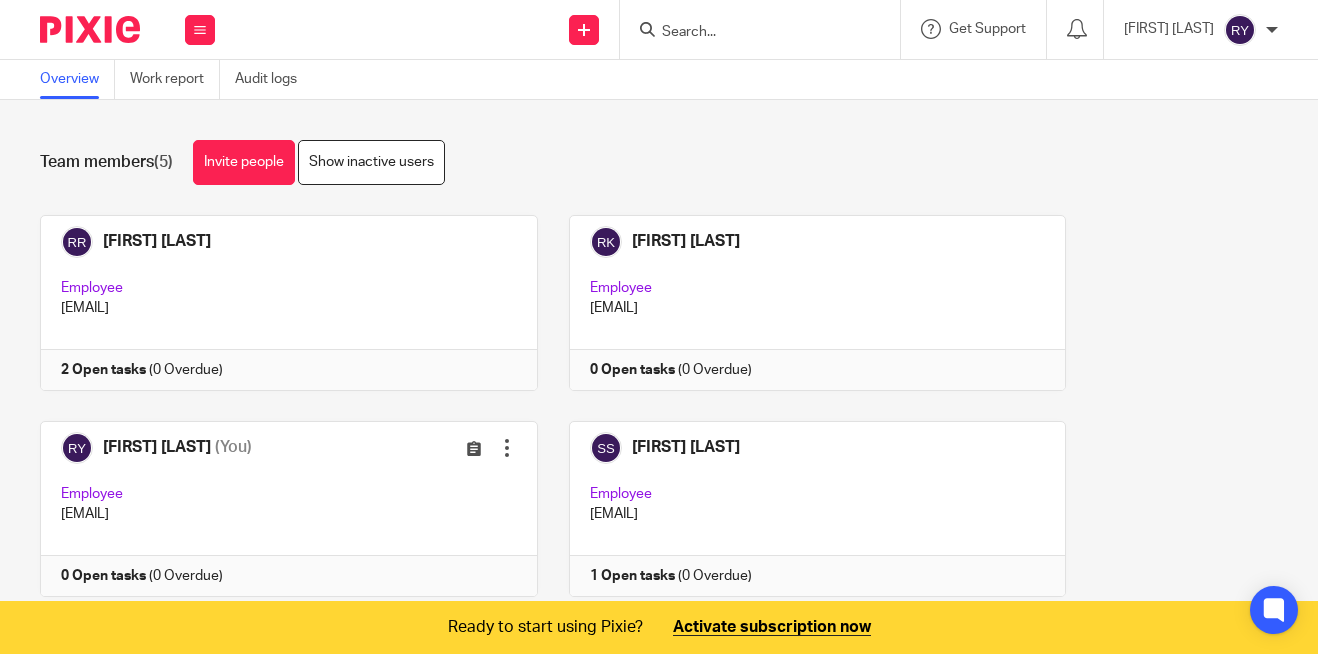 scroll, scrollTop: 0, scrollLeft: 0, axis: both 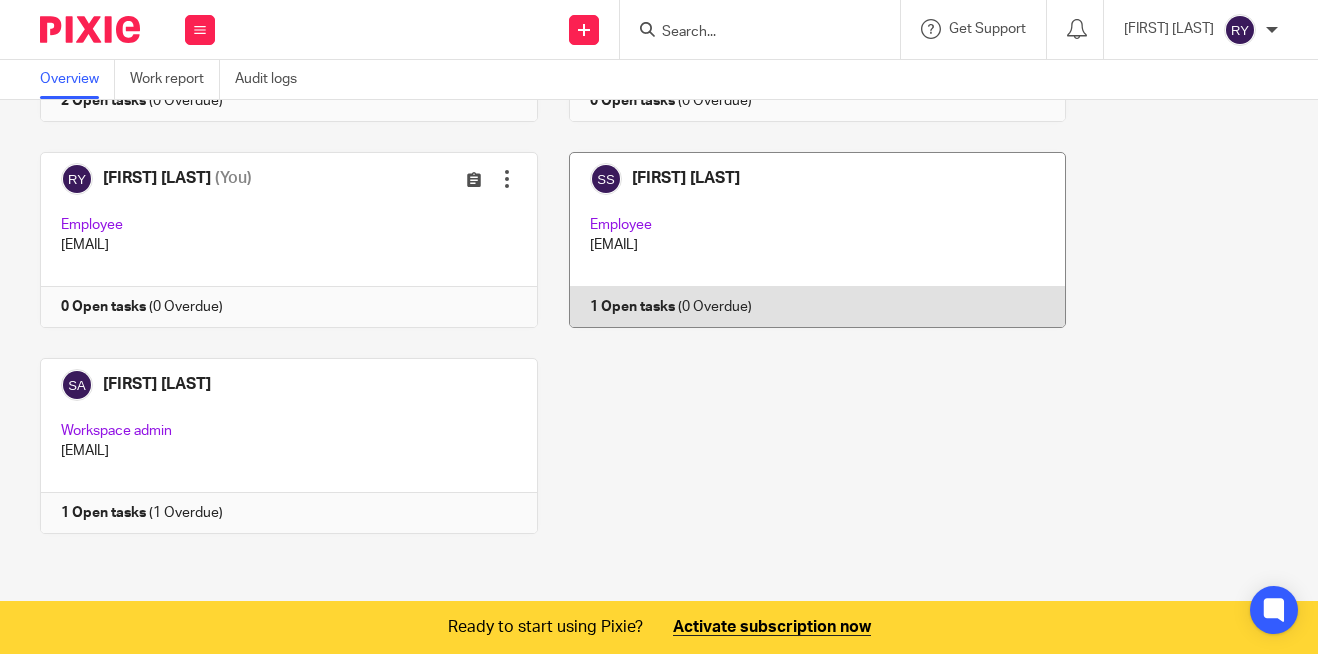 click at bounding box center [802, 240] 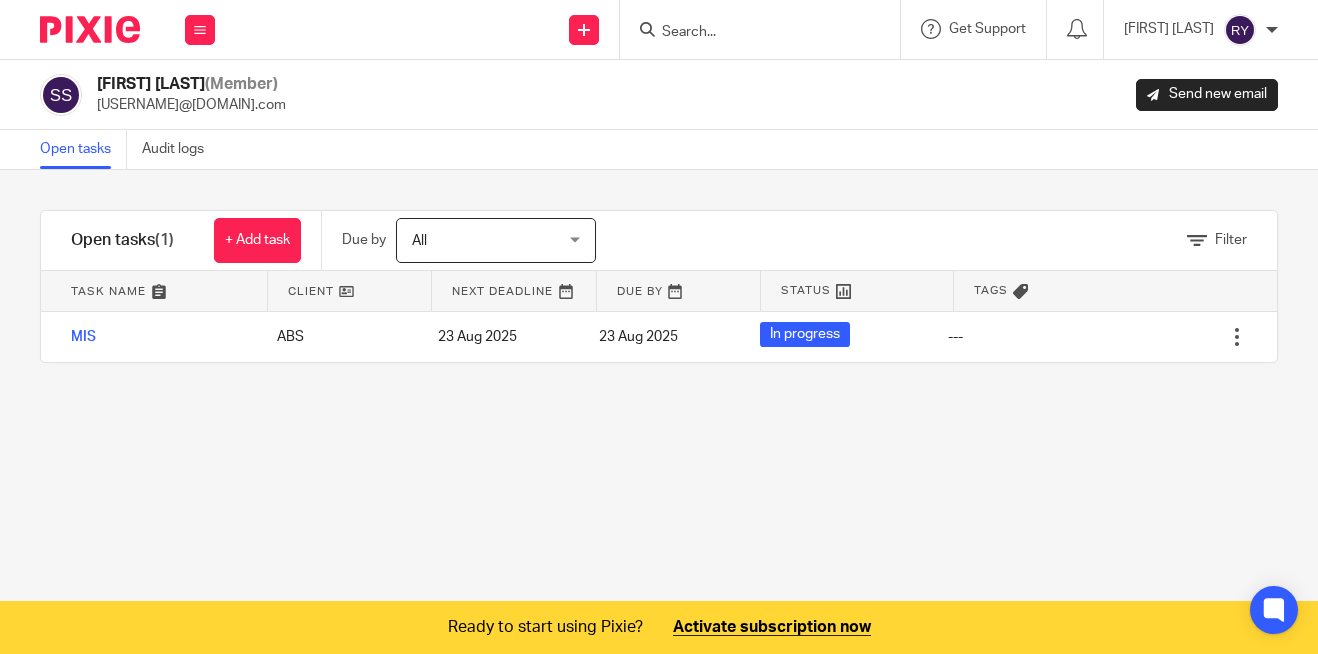 scroll, scrollTop: 0, scrollLeft: 0, axis: both 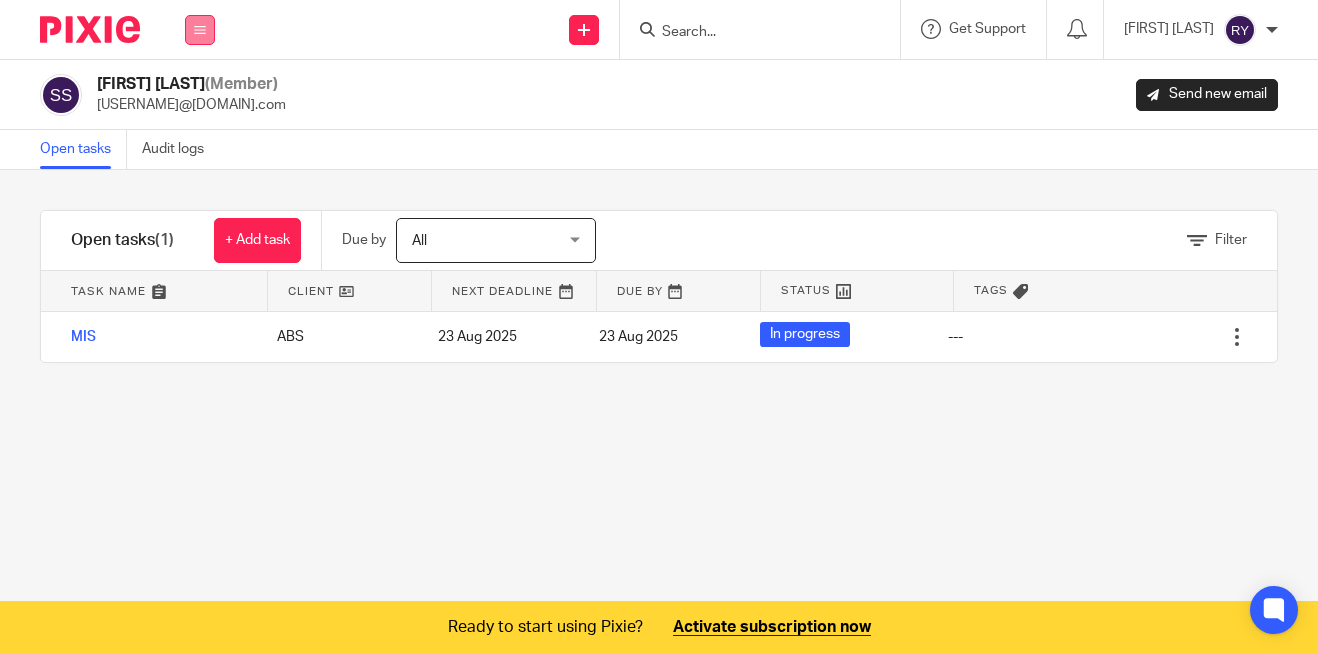 click at bounding box center (200, 30) 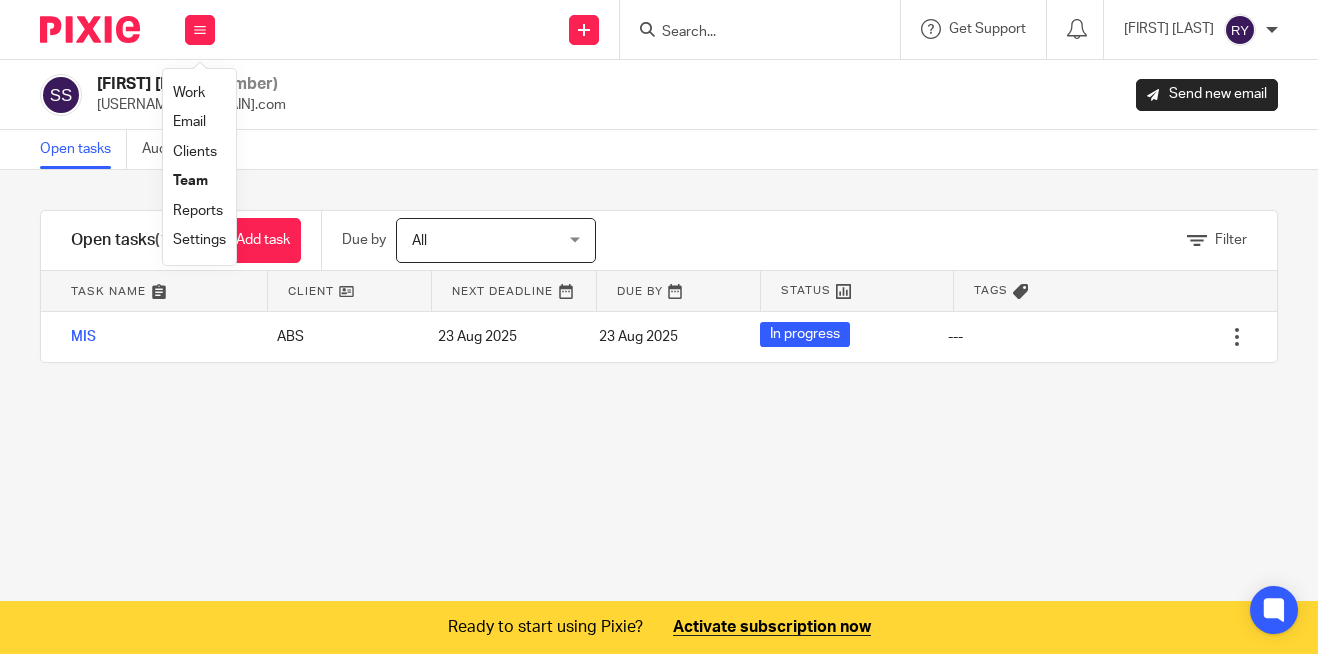 click on "Clients" at bounding box center [195, 152] 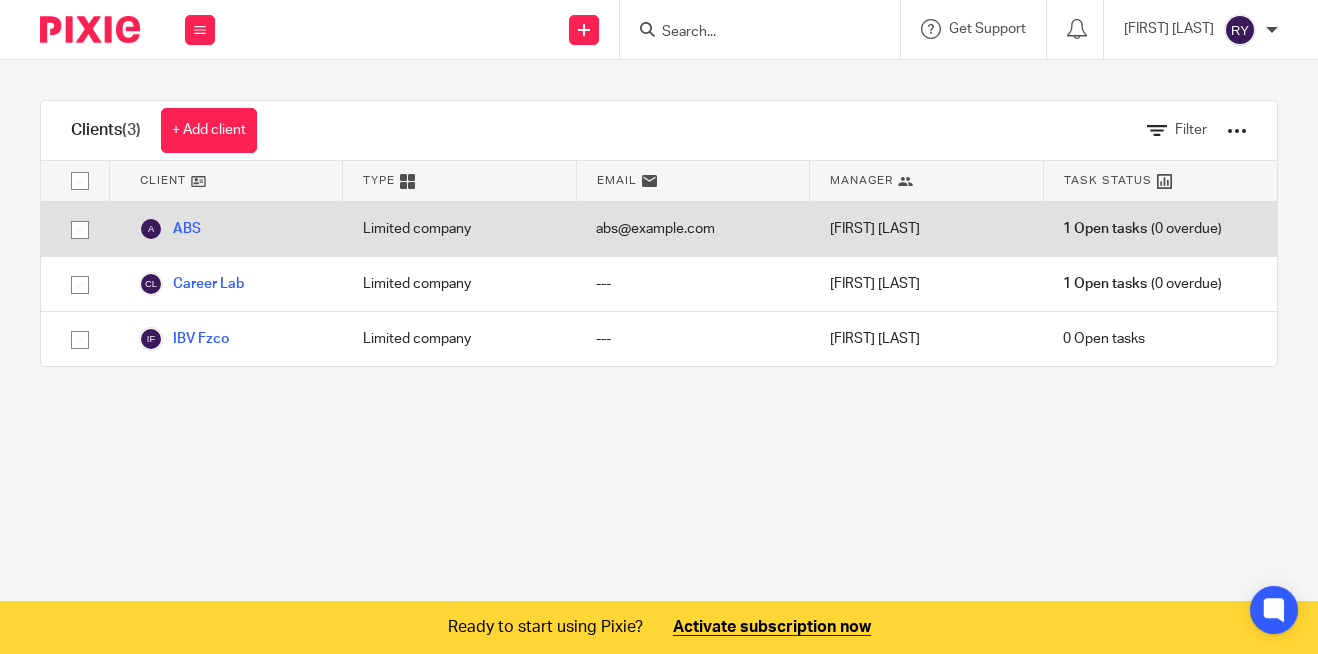 scroll, scrollTop: 0, scrollLeft: 0, axis: both 